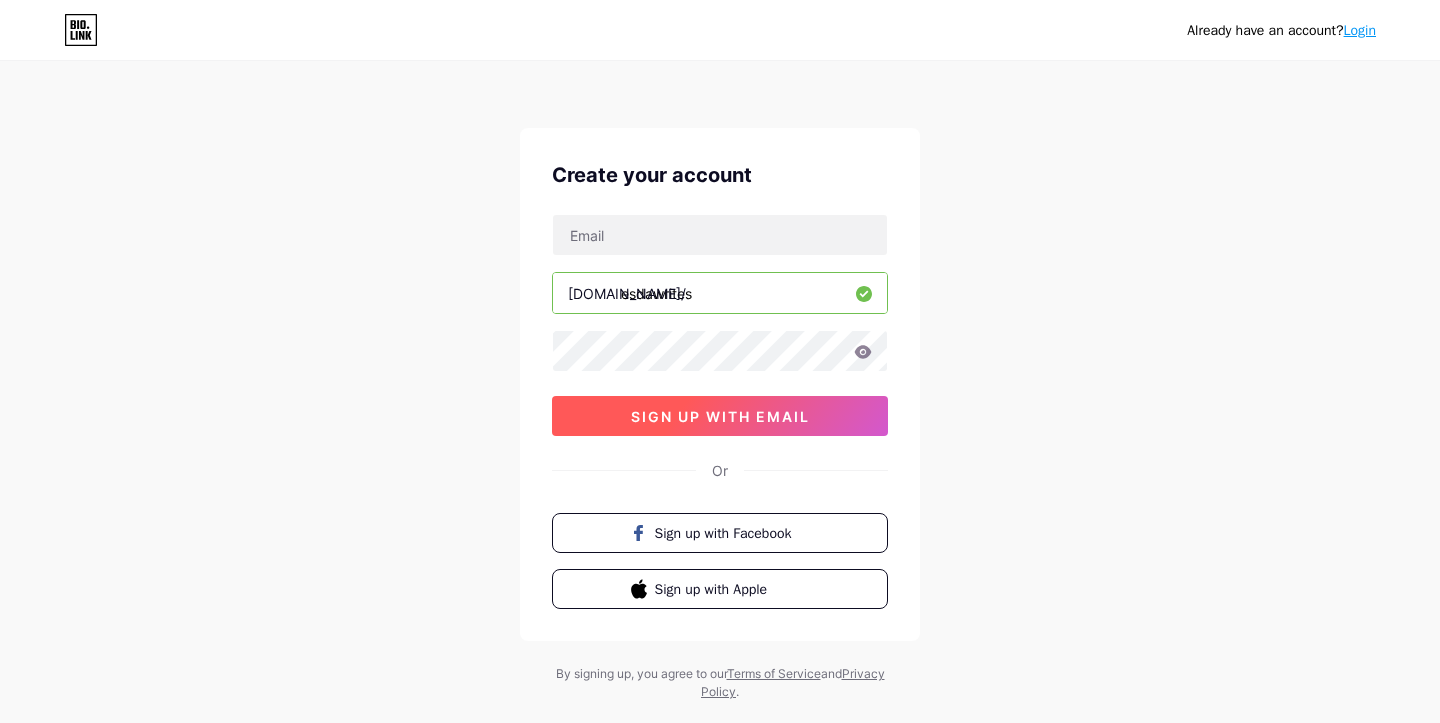 scroll, scrollTop: 0, scrollLeft: 0, axis: both 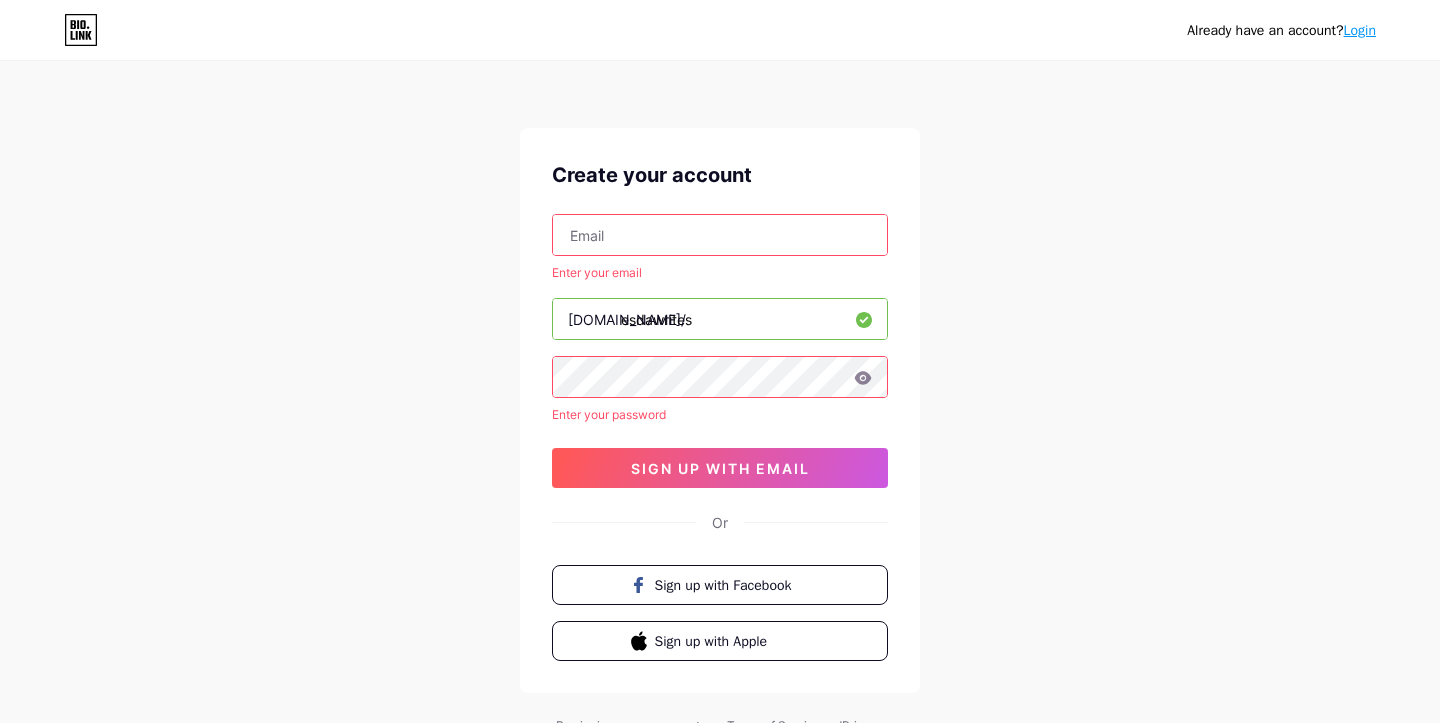 click at bounding box center (720, 235) 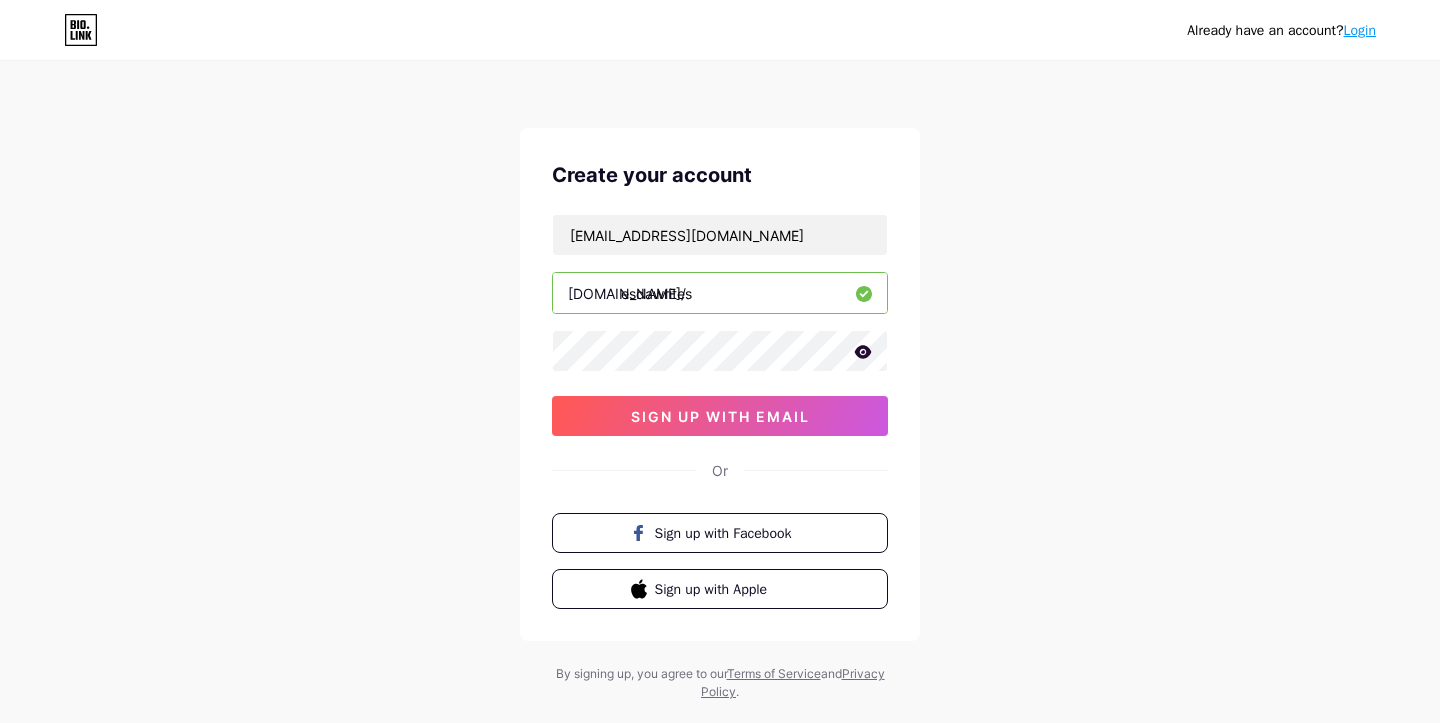 click 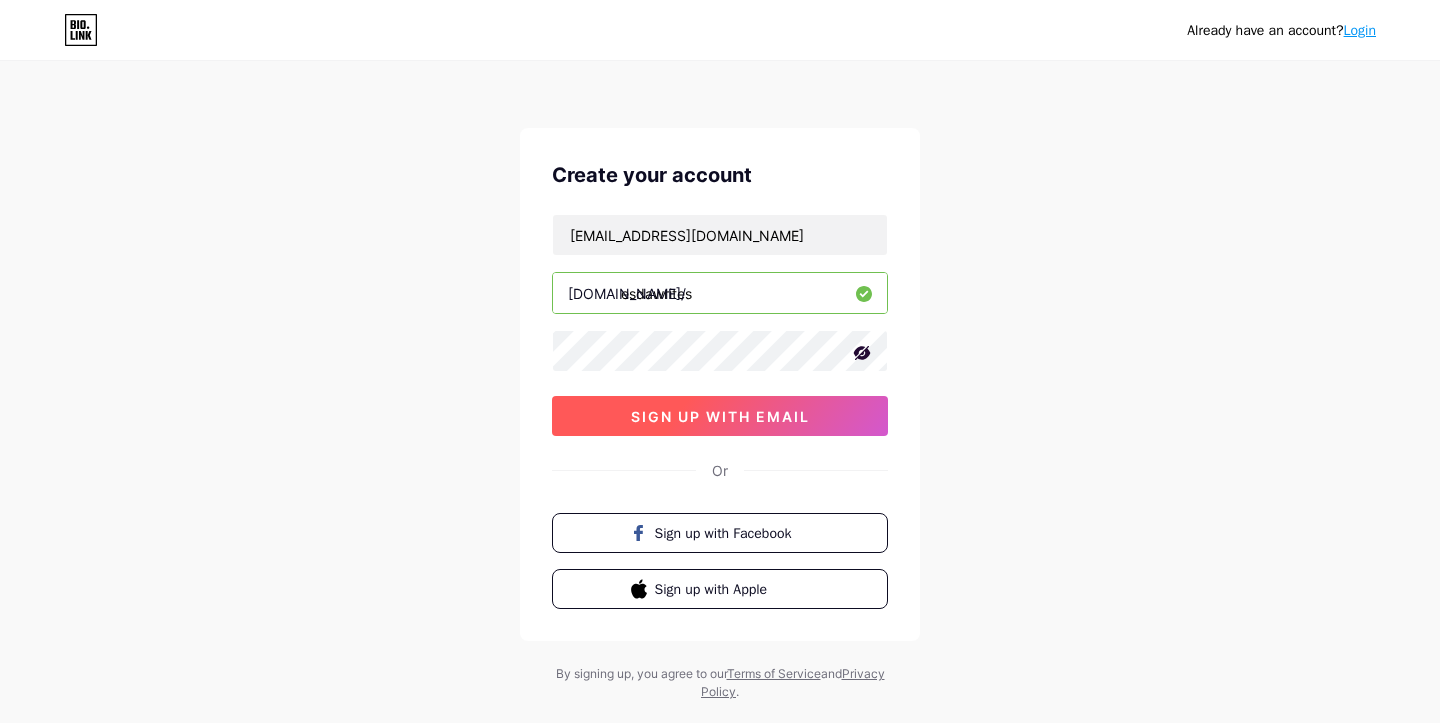 click on "sign up with email" at bounding box center [720, 416] 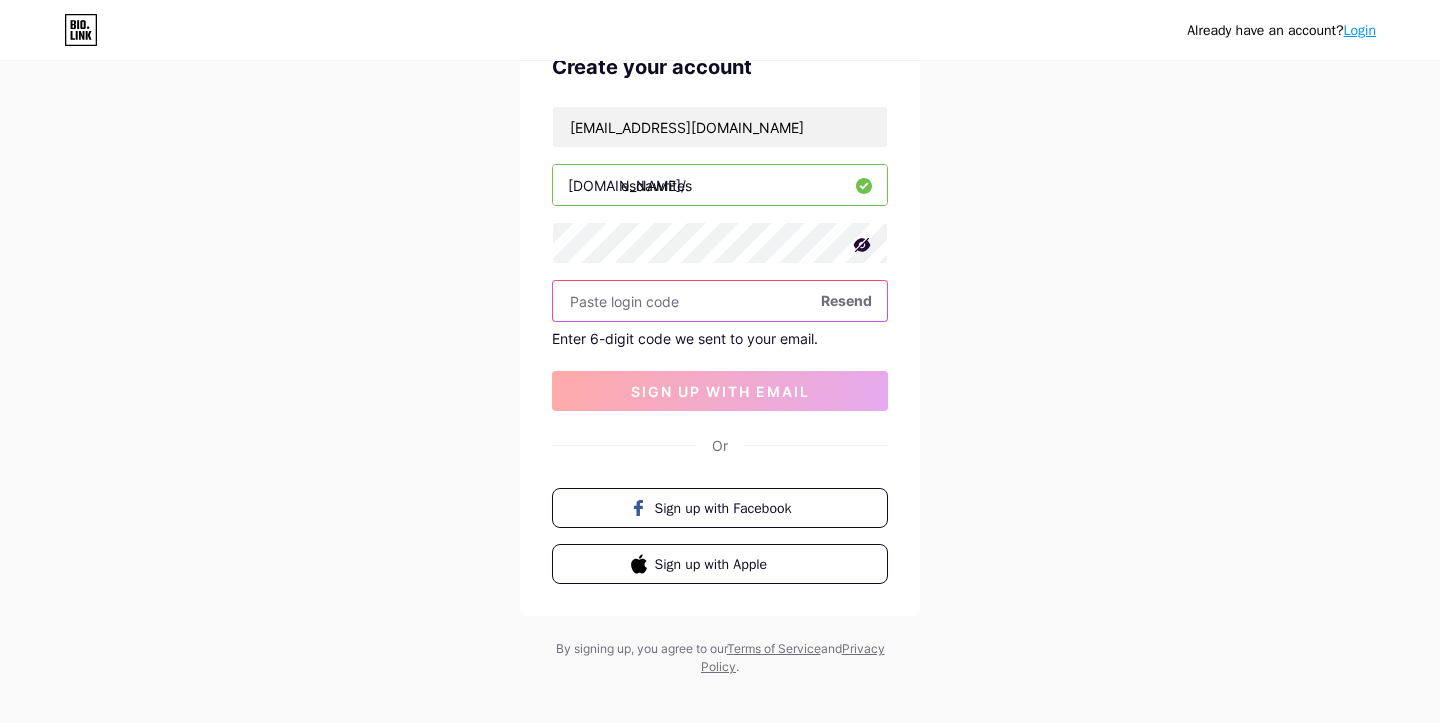 scroll, scrollTop: 125, scrollLeft: 0, axis: vertical 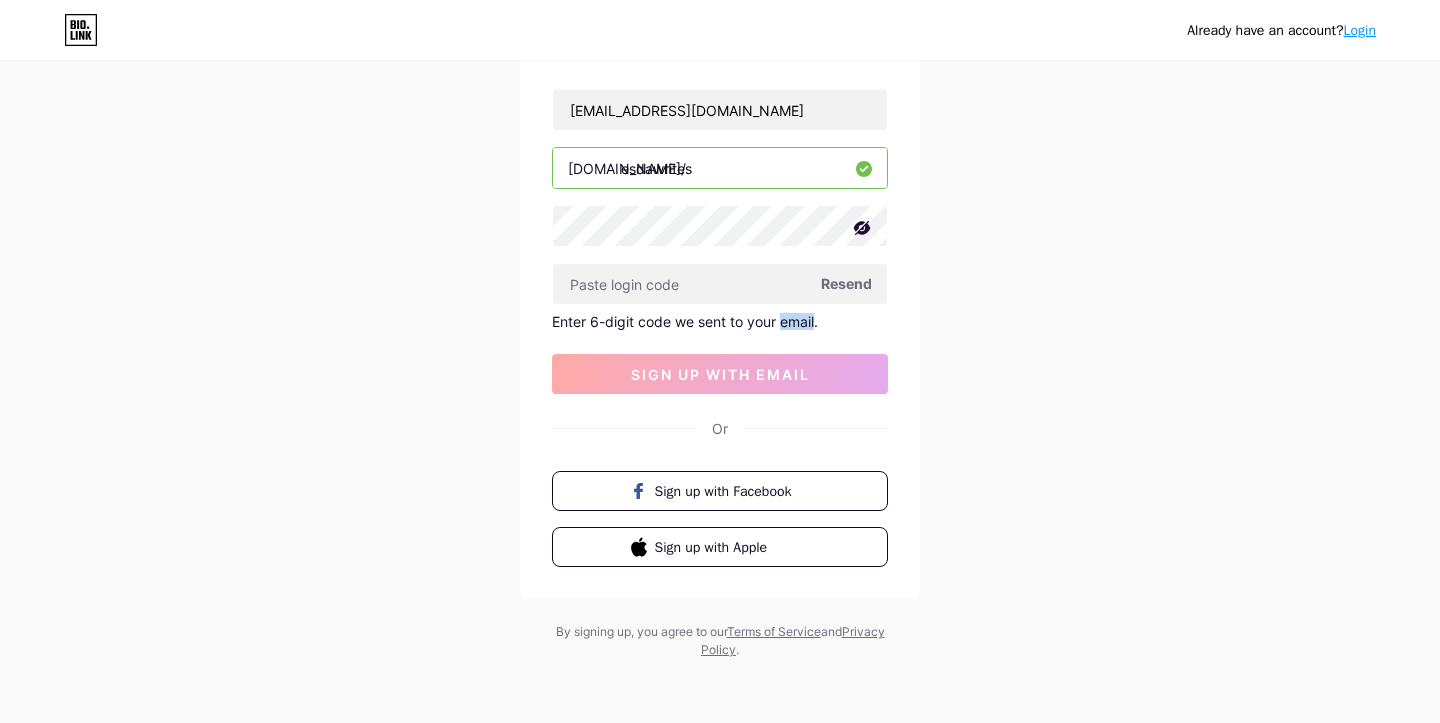 click on "Already have an account?  Login   Create your account     [EMAIL_ADDRESS][DOMAIN_NAME]     [DOMAIN_NAME]/   esdawrites                 Resend     Enter 6-digit code we sent to your email.         sign up with email         Or       Sign up with Facebook
Sign up with Apple
By signing up, you agree to our  Terms of Service  and  Privacy Policy ." at bounding box center [720, 299] 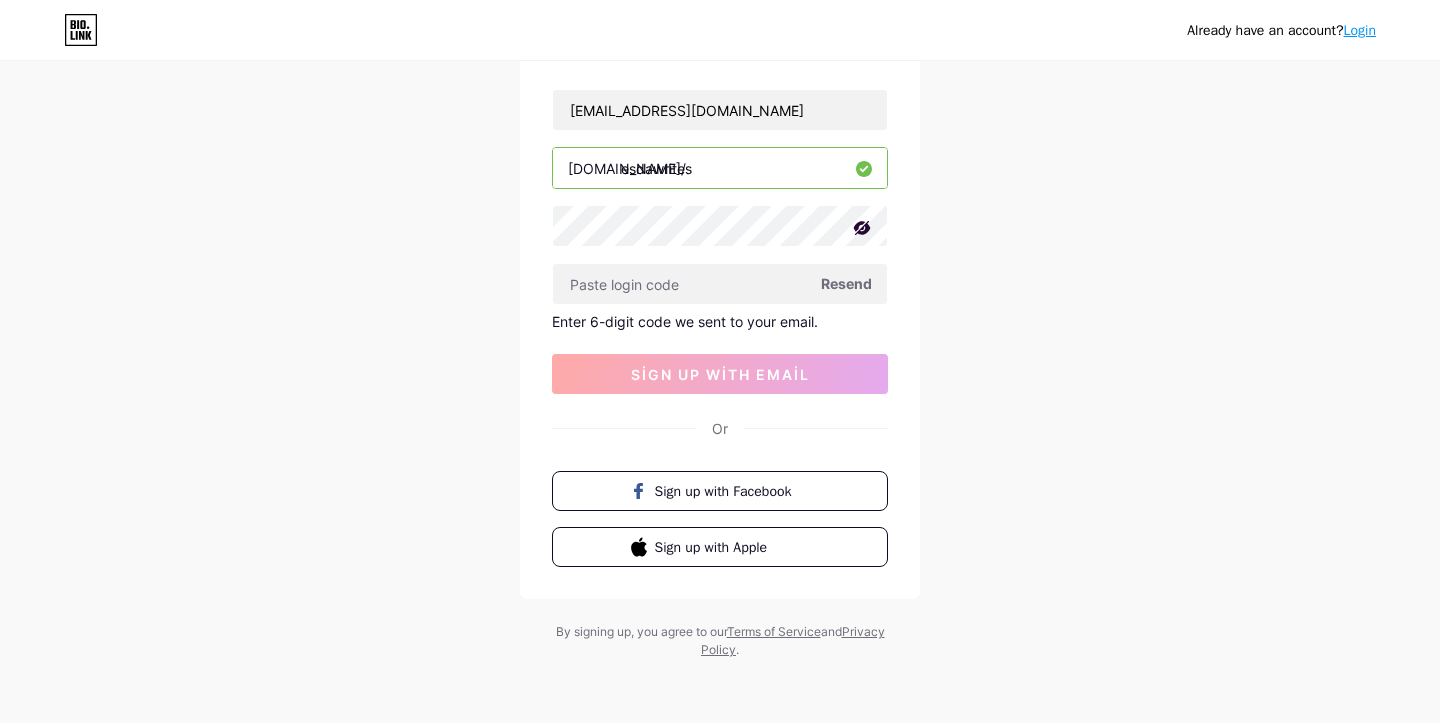 click on "Already have an account?  Login   Create your account     [EMAIL_ADDRESS][DOMAIN_NAME]     [DOMAIN_NAME]/   esdawrites                 Resend     Enter 6-digit code we sent to your email.         sign up with email         Or       Sign up with Facebook
Sign up with Apple
By signing up, you agree to our  Terms of Service  and  Privacy Policy ." at bounding box center [720, 299] 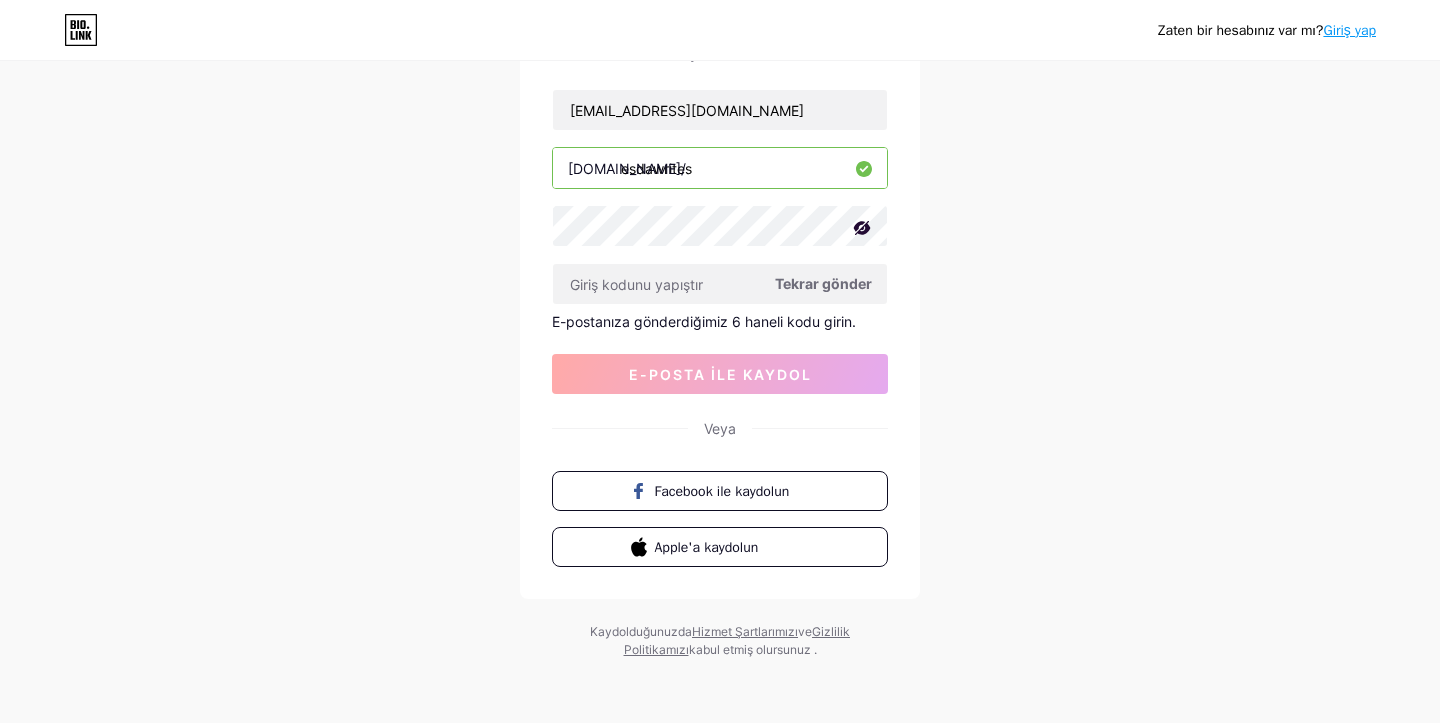 click on "Tekrar gönder" at bounding box center [823, 283] 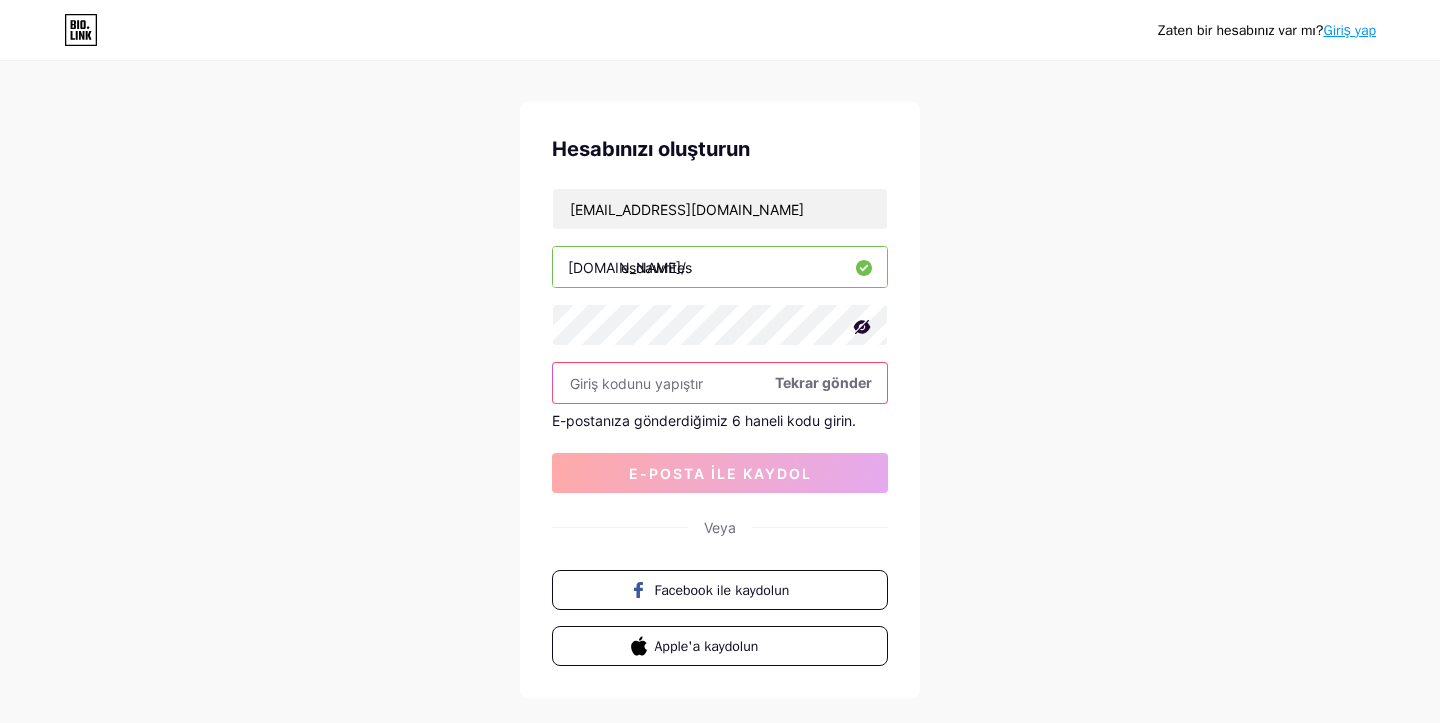 scroll, scrollTop: 0, scrollLeft: 0, axis: both 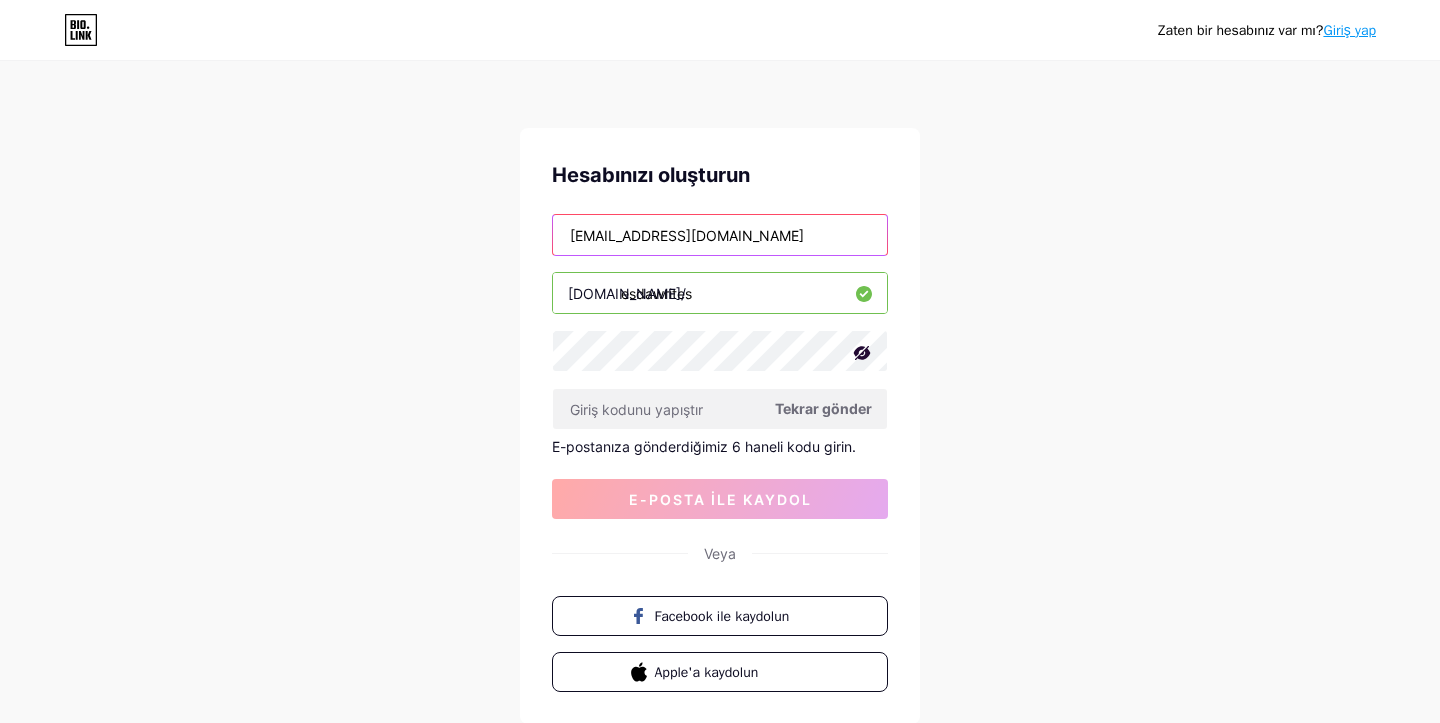 click on "[EMAIL_ADDRESS][DOMAIN_NAME]" at bounding box center [720, 235] 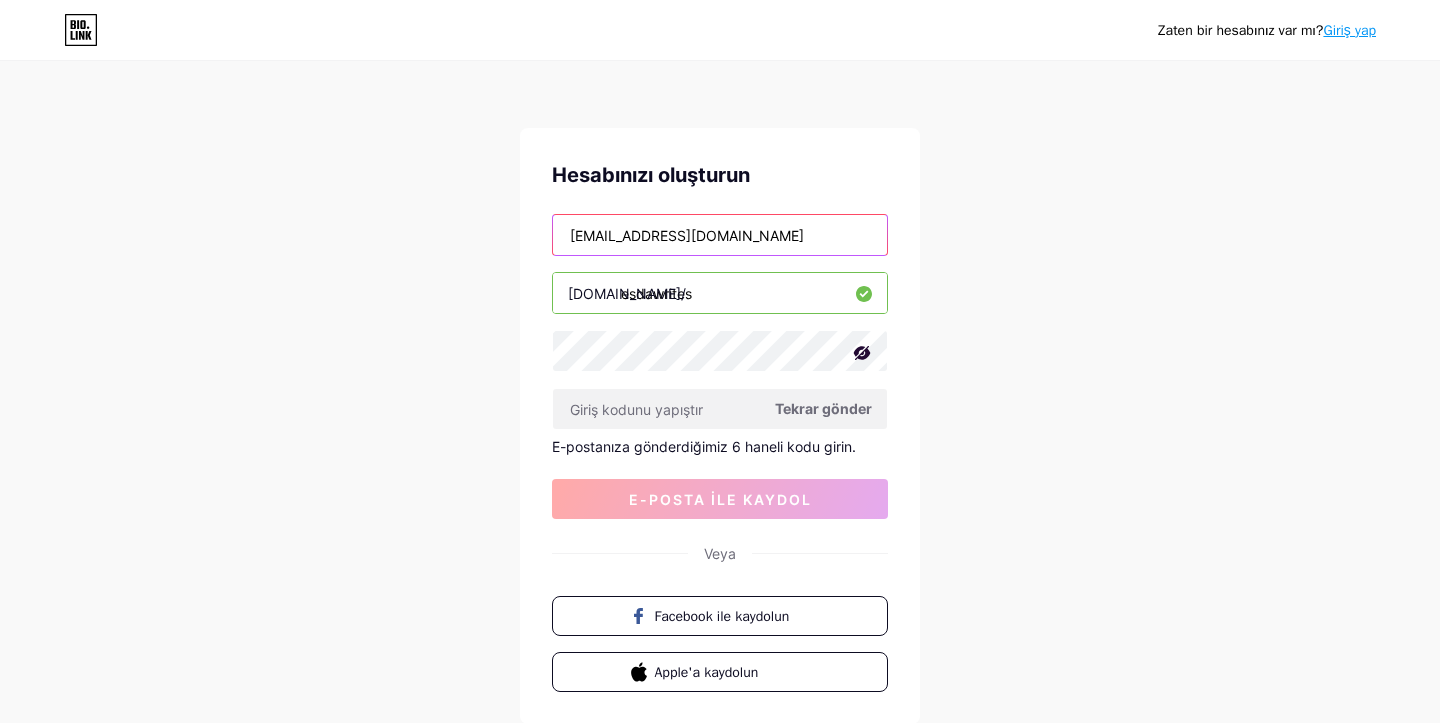 type on "[EMAIL_ADDRESS][DOMAIN_NAME]" 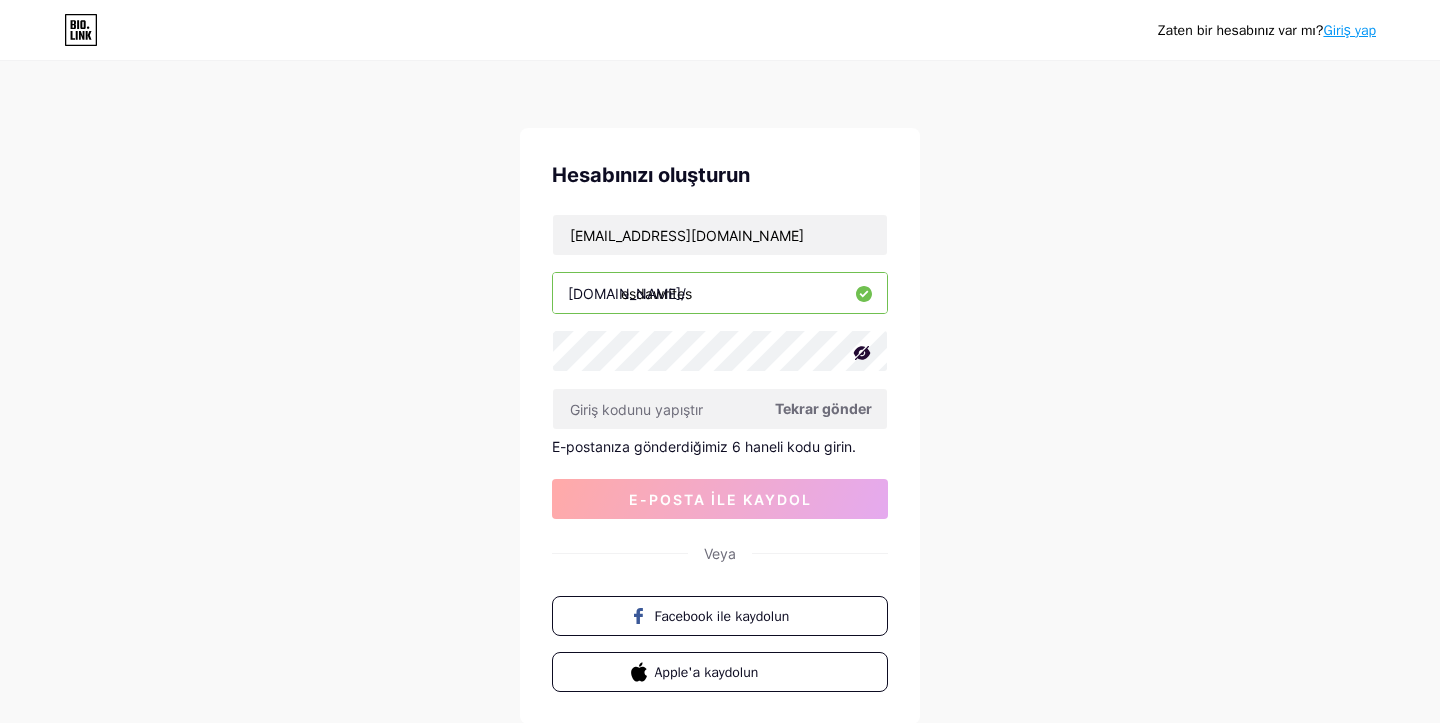 click on "Tekrar gönder" at bounding box center [823, 408] 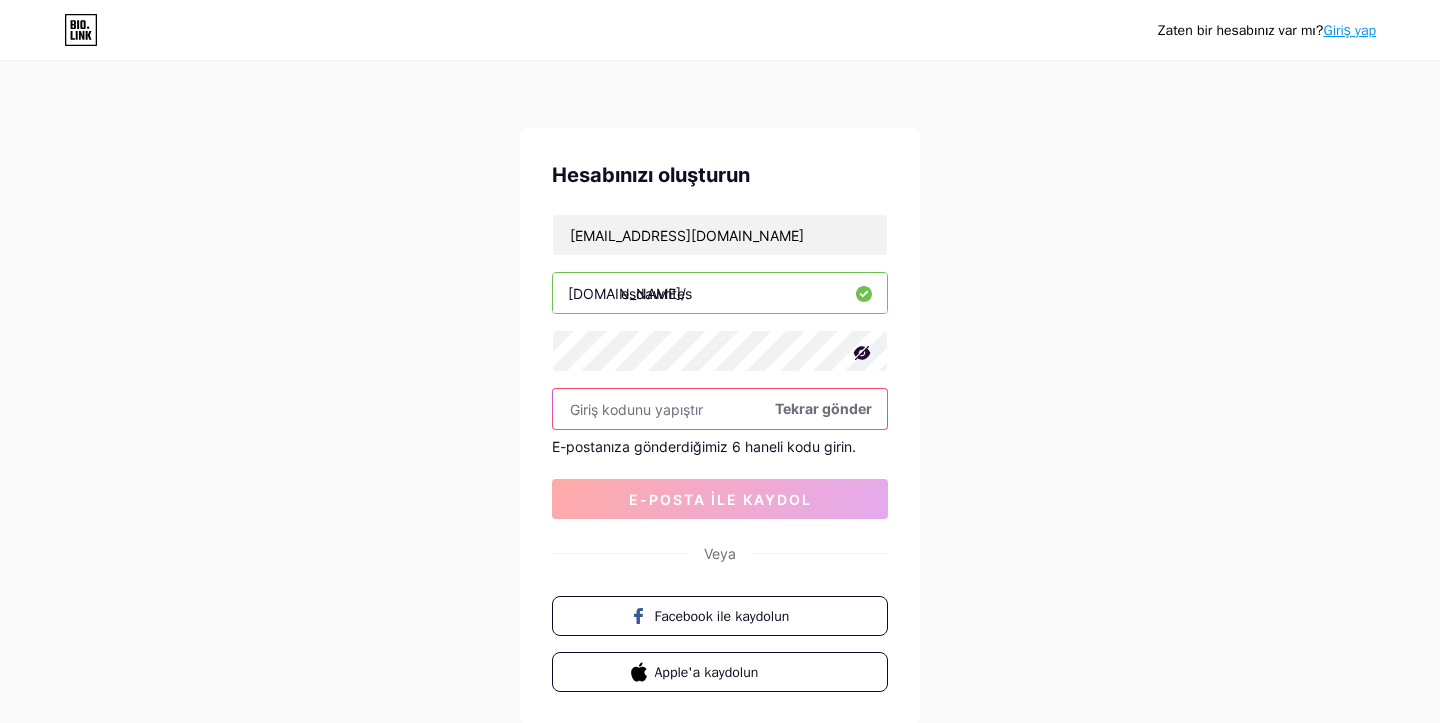 click at bounding box center (720, 409) 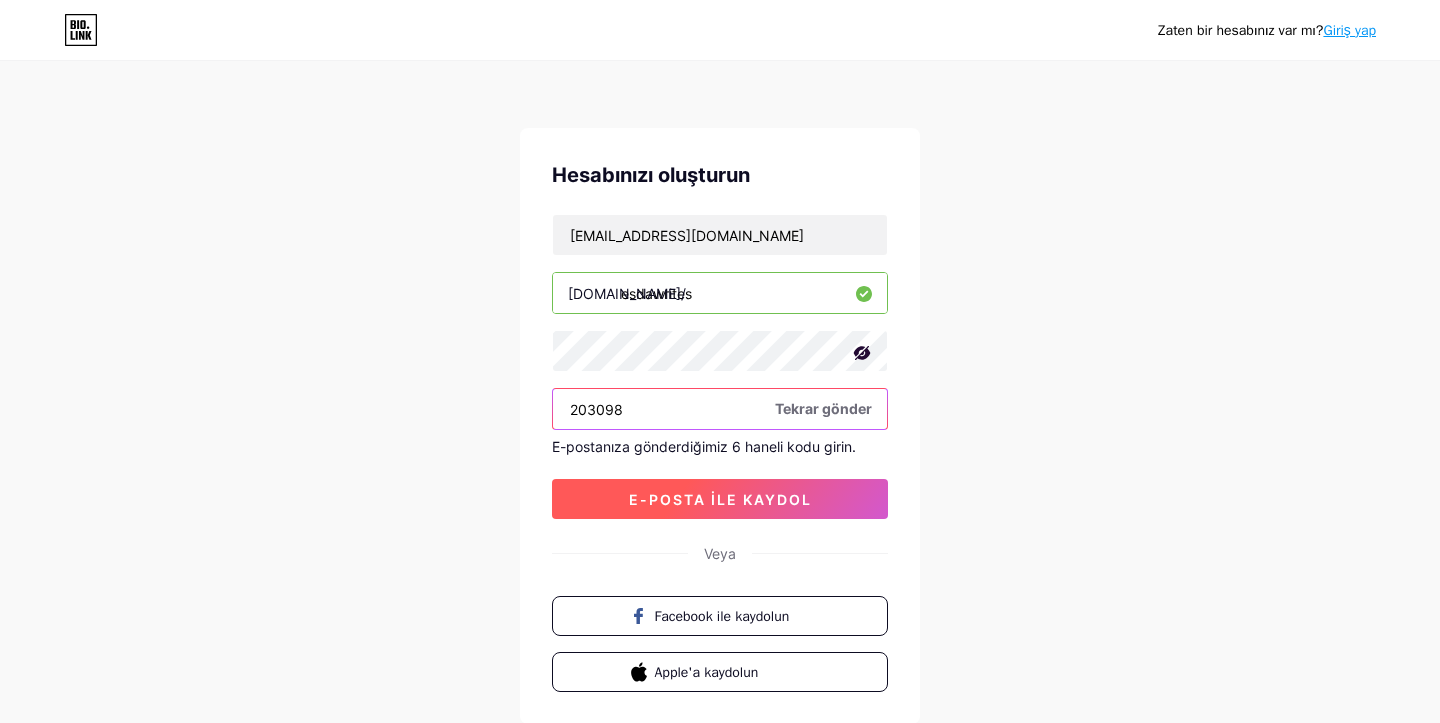 type on "203098" 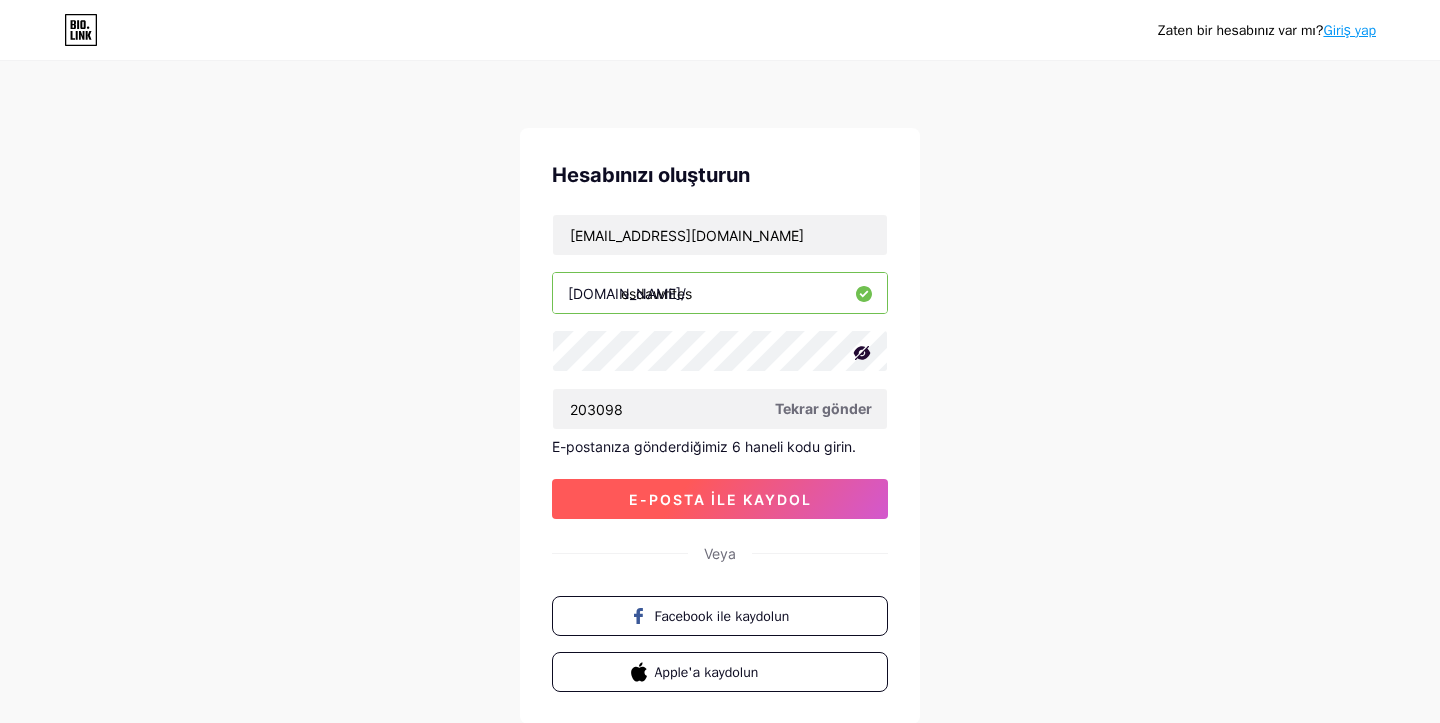 click on "e-posta ile kaydol" at bounding box center [720, 499] 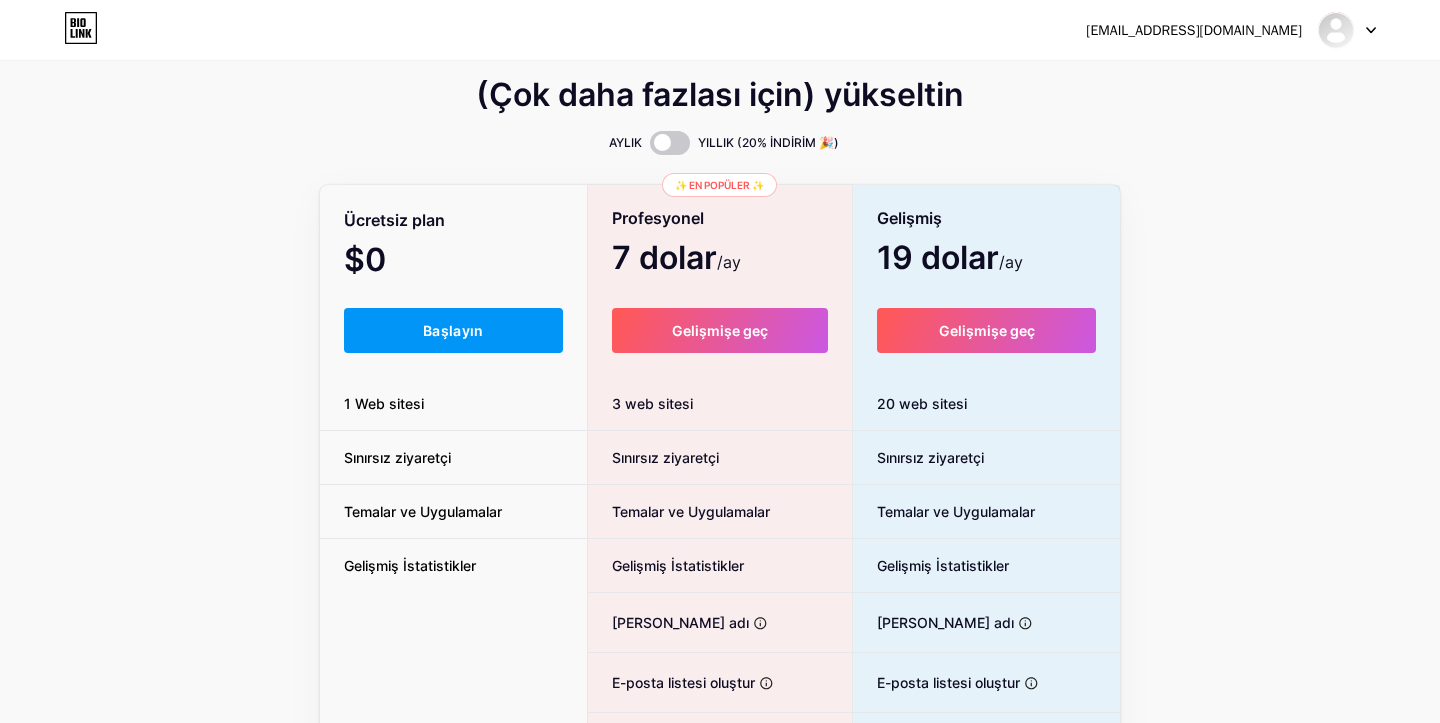scroll, scrollTop: 11, scrollLeft: 0, axis: vertical 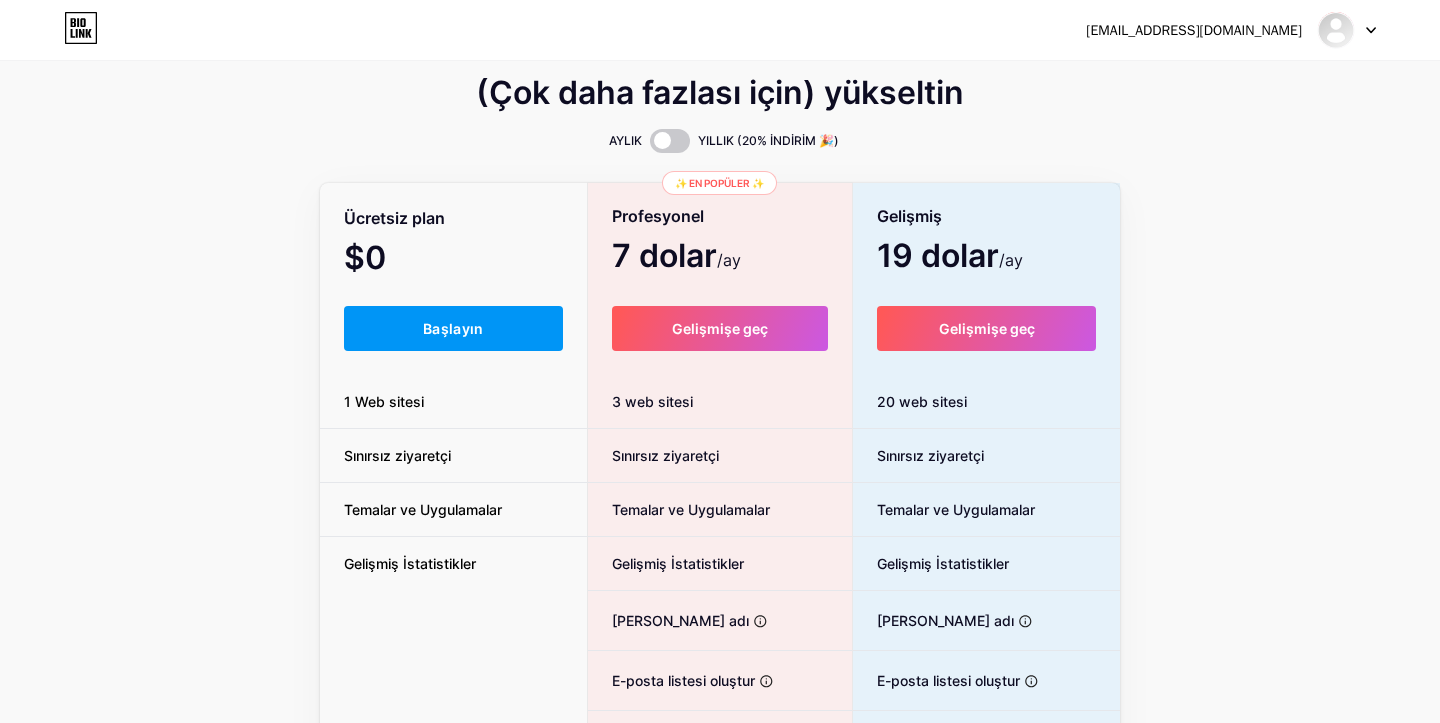 click 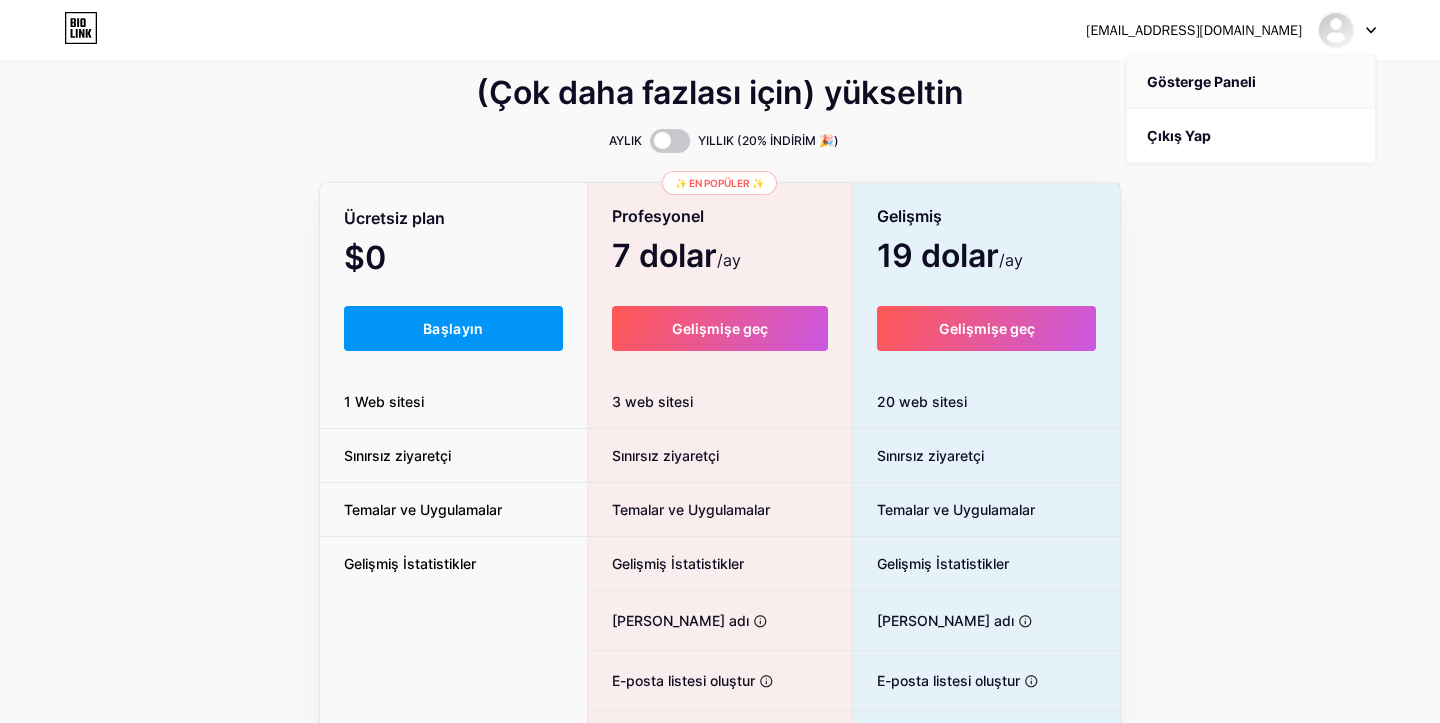 click on "Gösterge Paneli" at bounding box center (1251, 82) 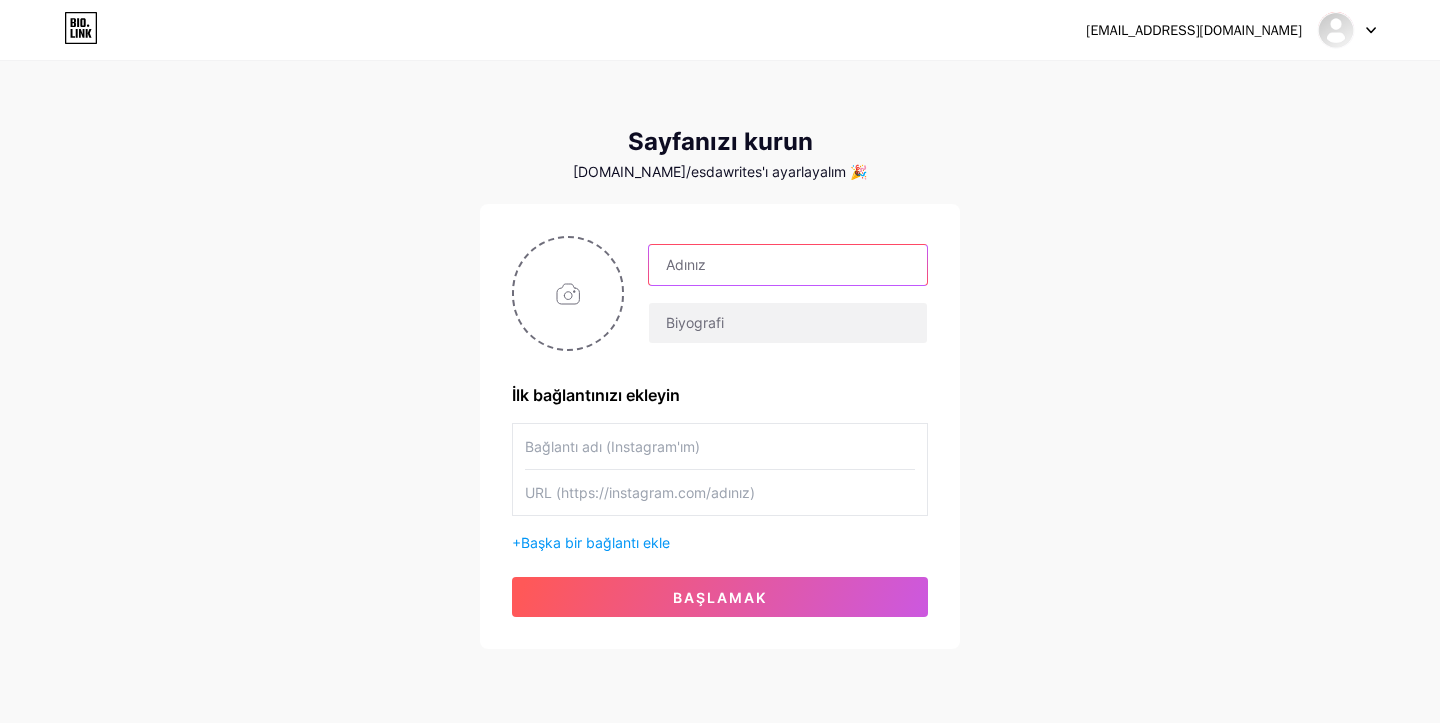 click at bounding box center (788, 265) 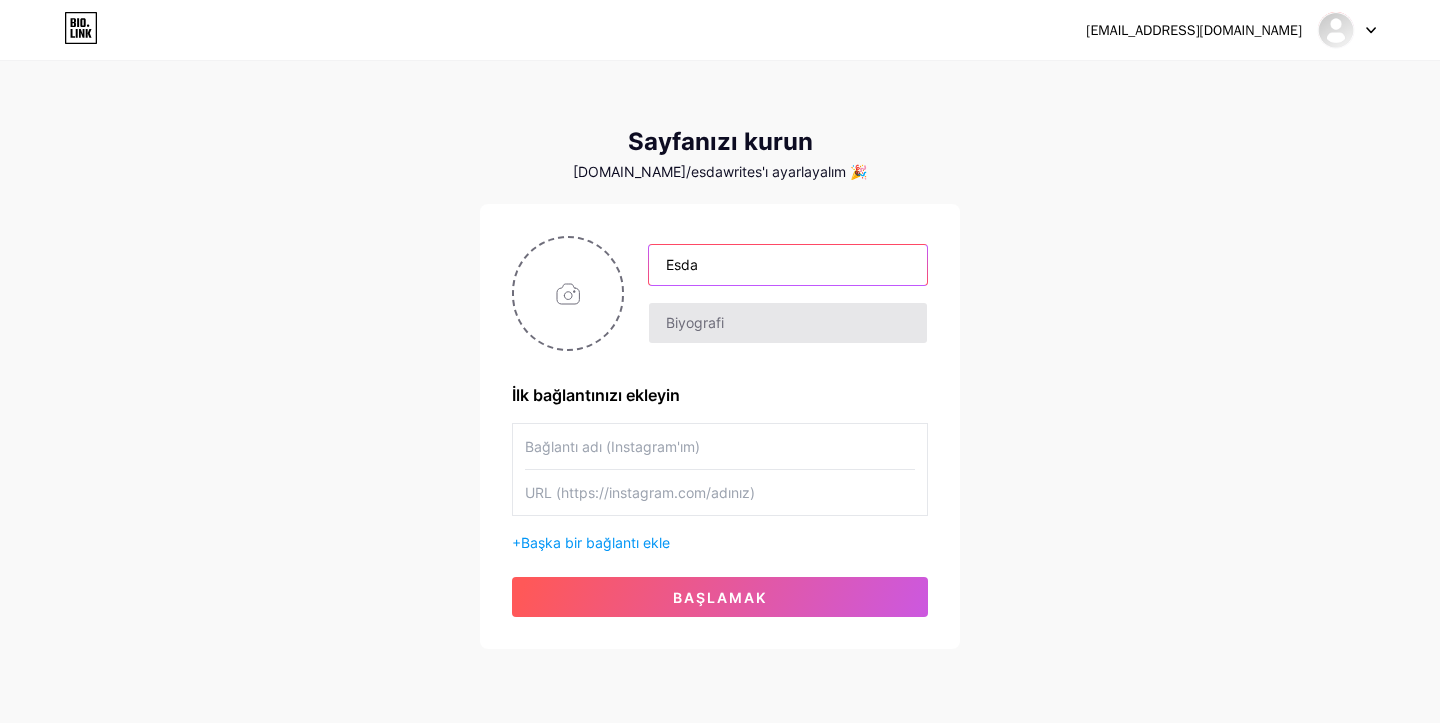 type on "Esda" 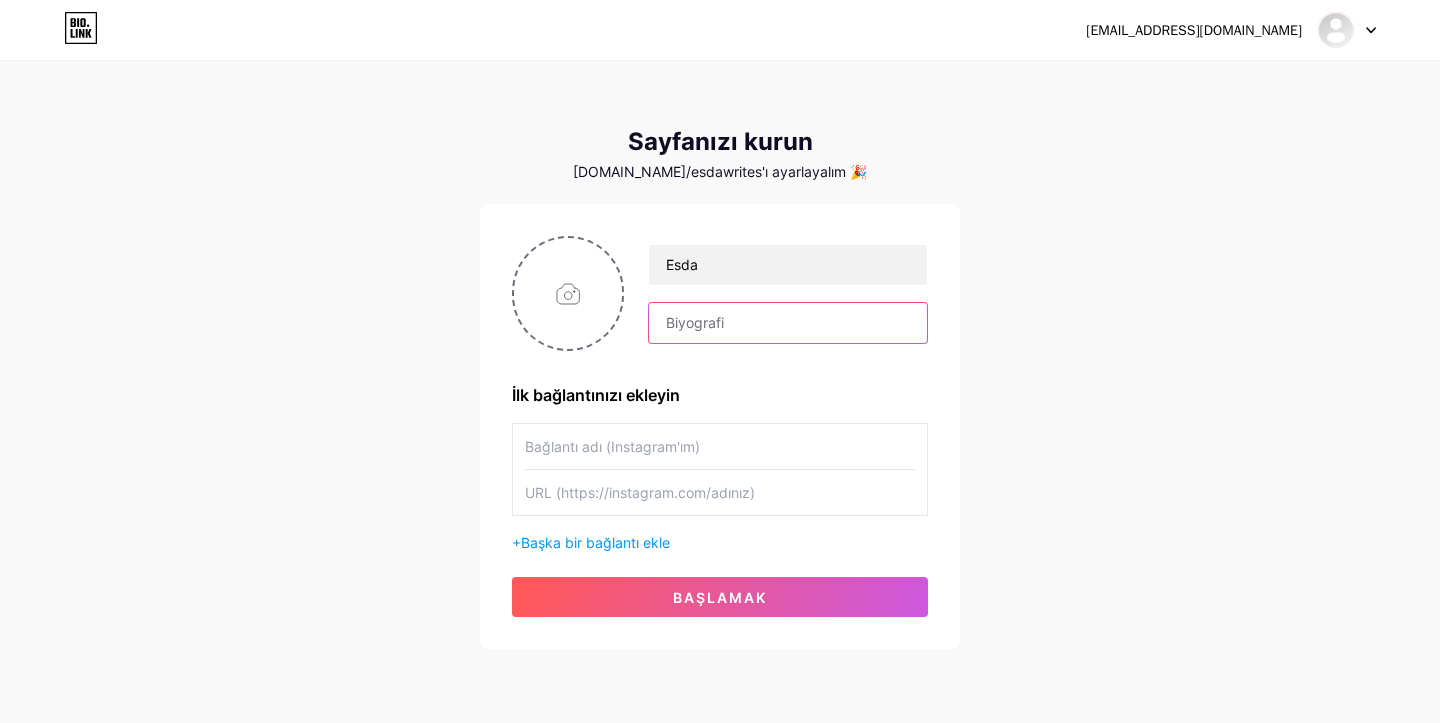 click at bounding box center [788, 323] 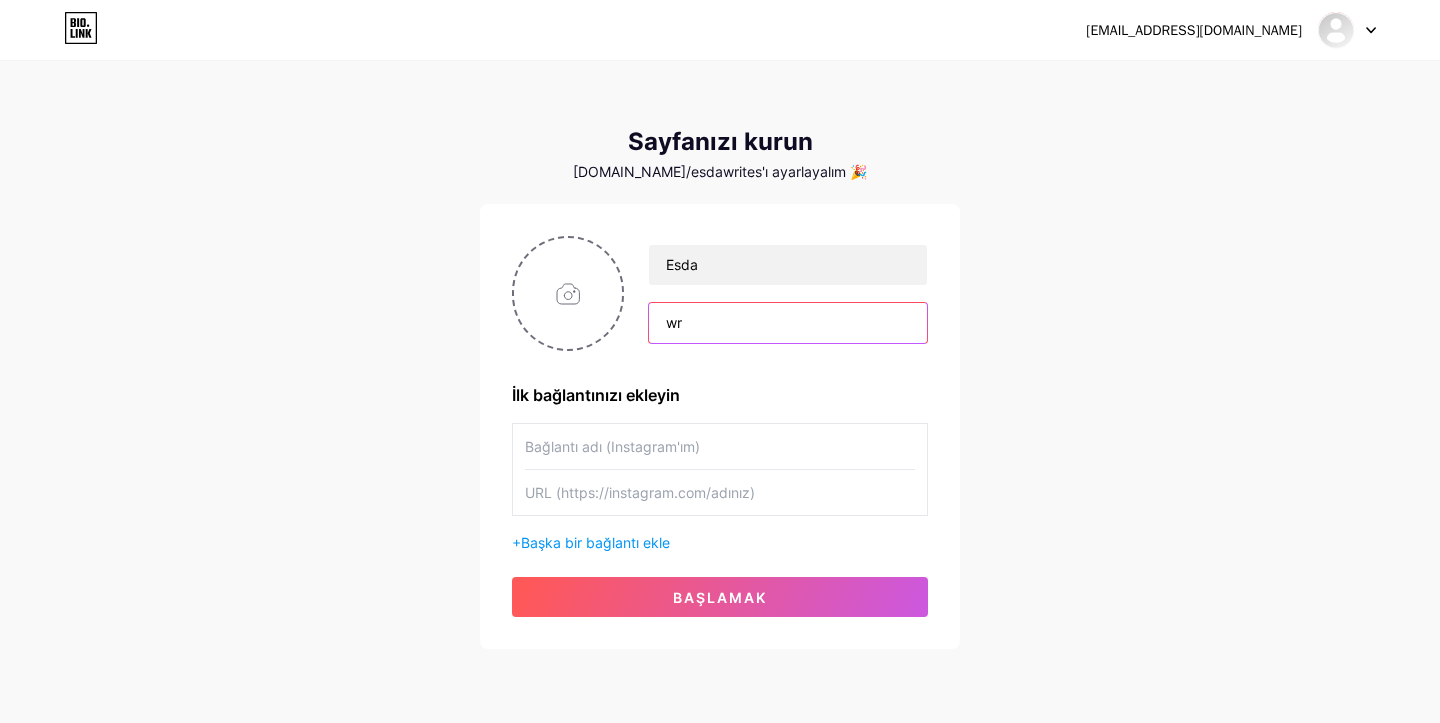 type on "w" 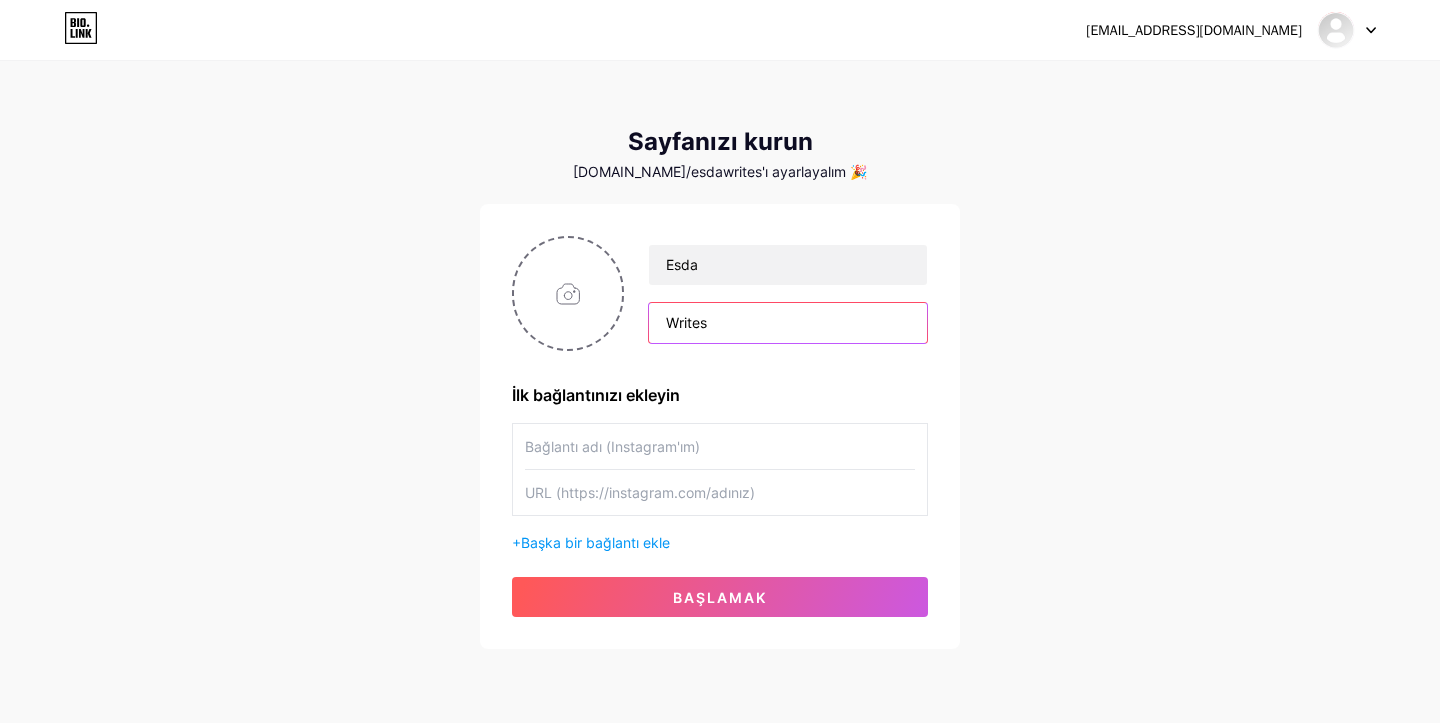 type on "Writes" 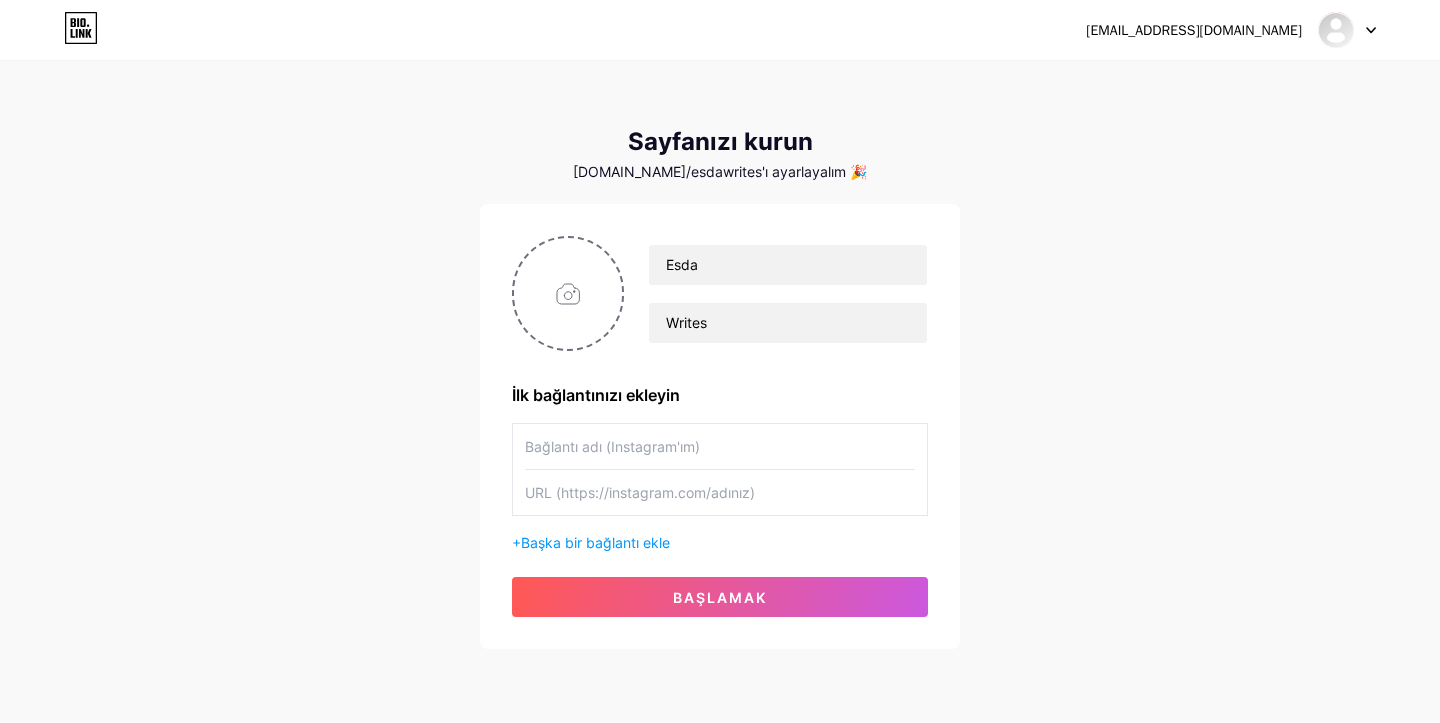 click at bounding box center [720, 446] 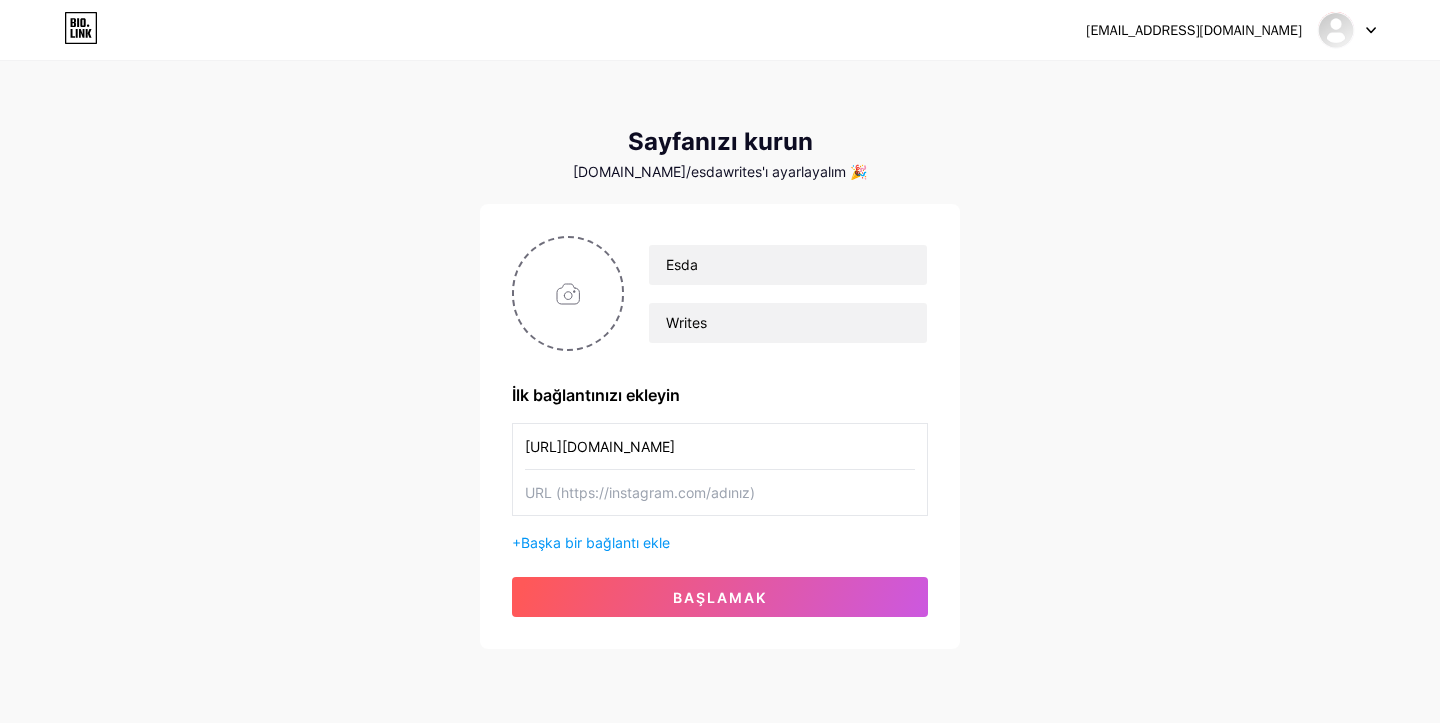 type on "[URL][DOMAIN_NAME]" 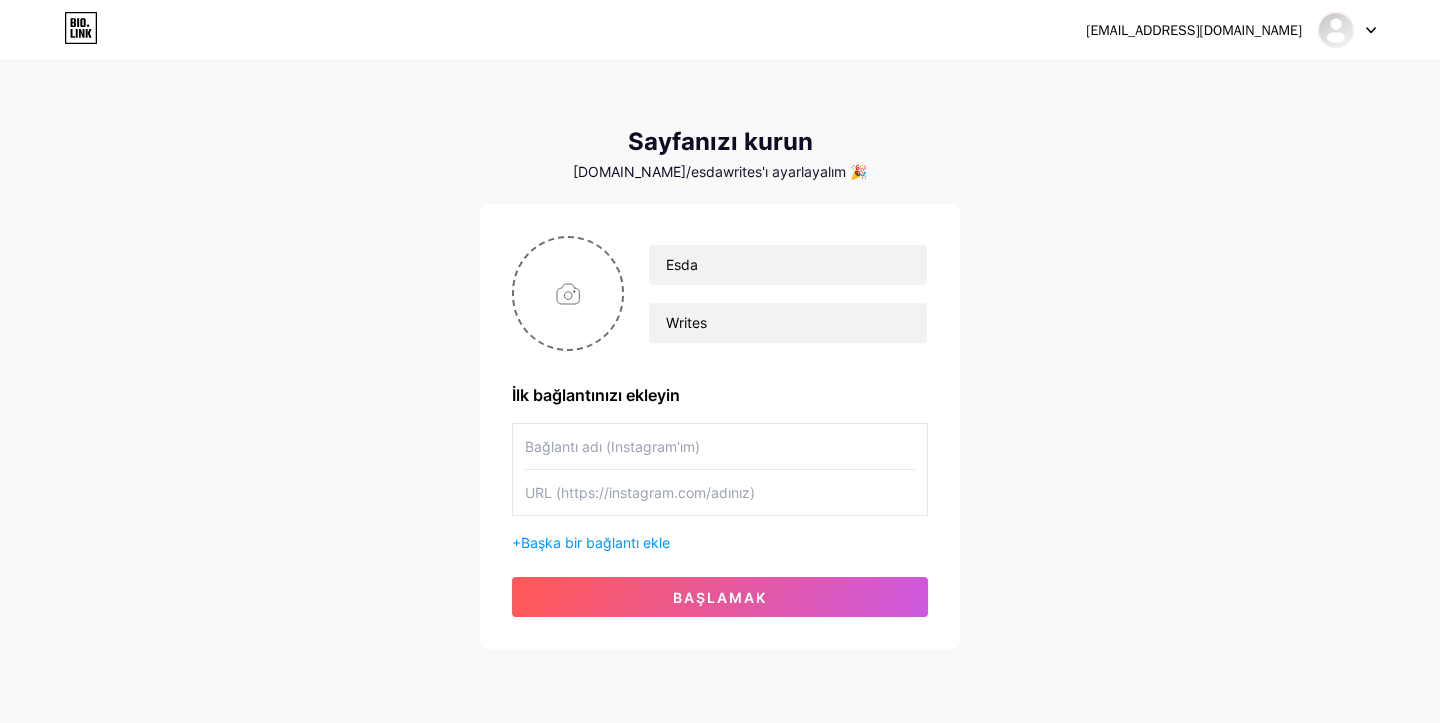 click at bounding box center (720, 446) 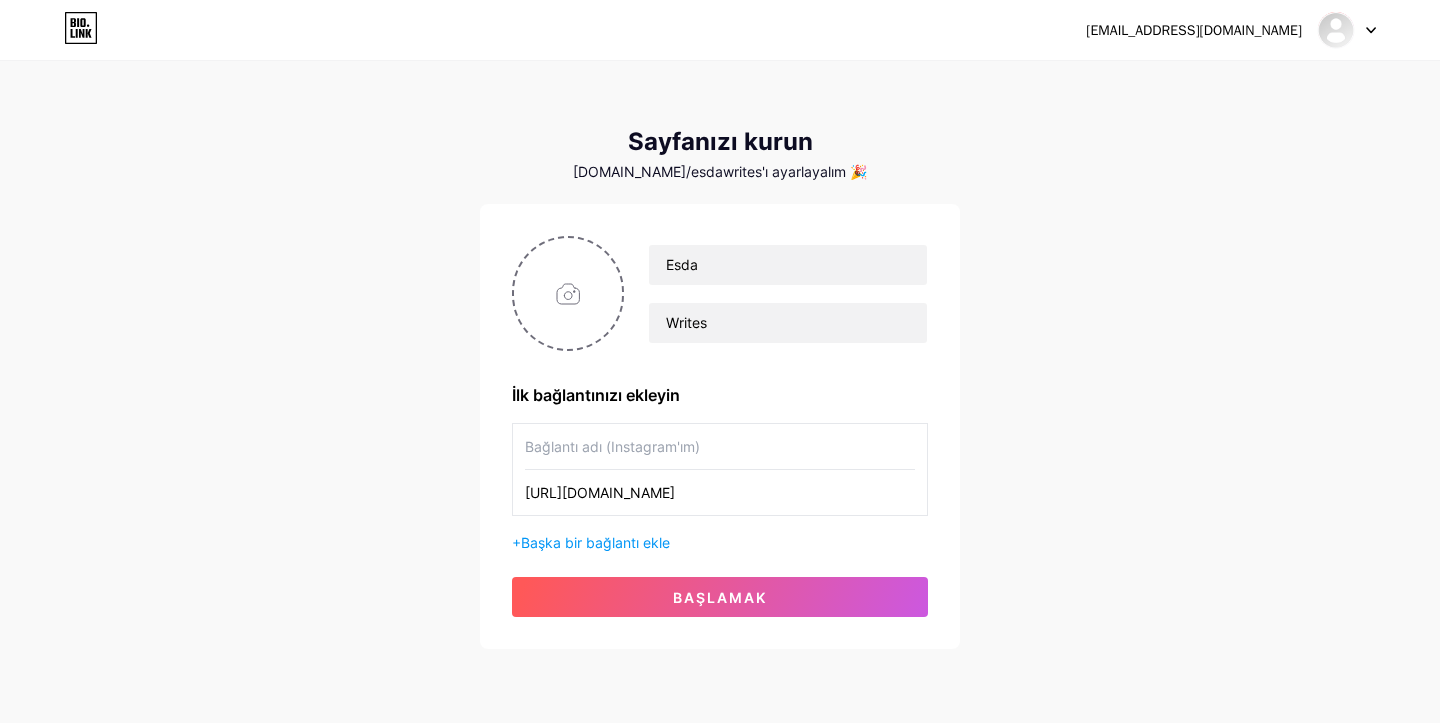 type on "[URL][DOMAIN_NAME]" 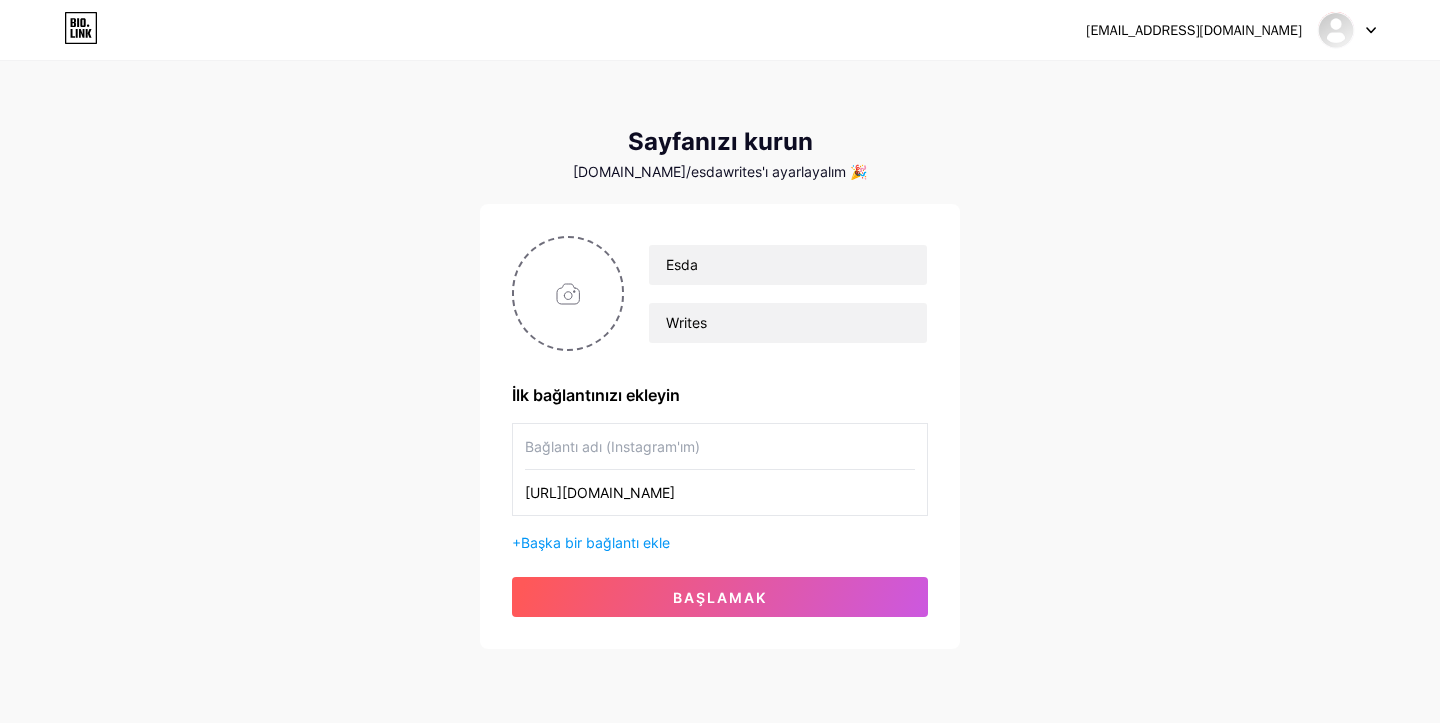 type on "D" 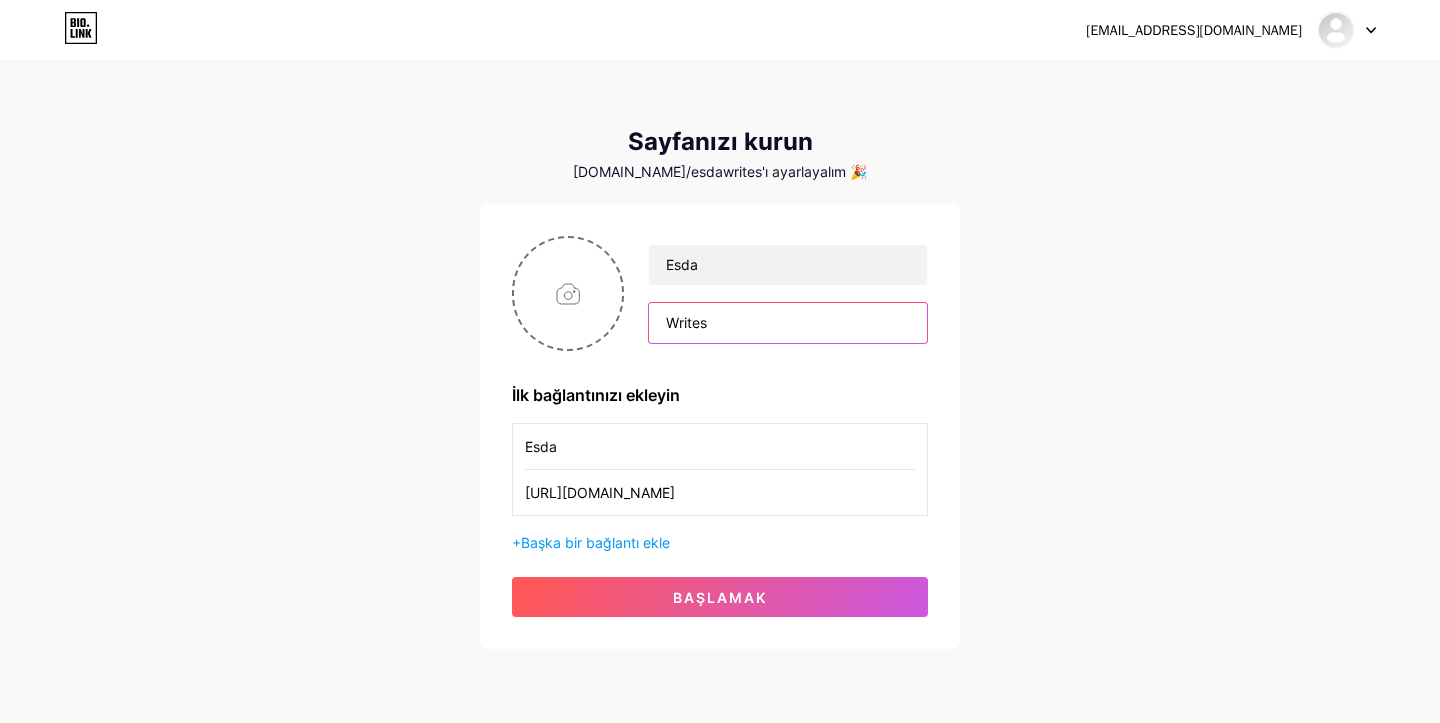 click on "Writes" at bounding box center (788, 323) 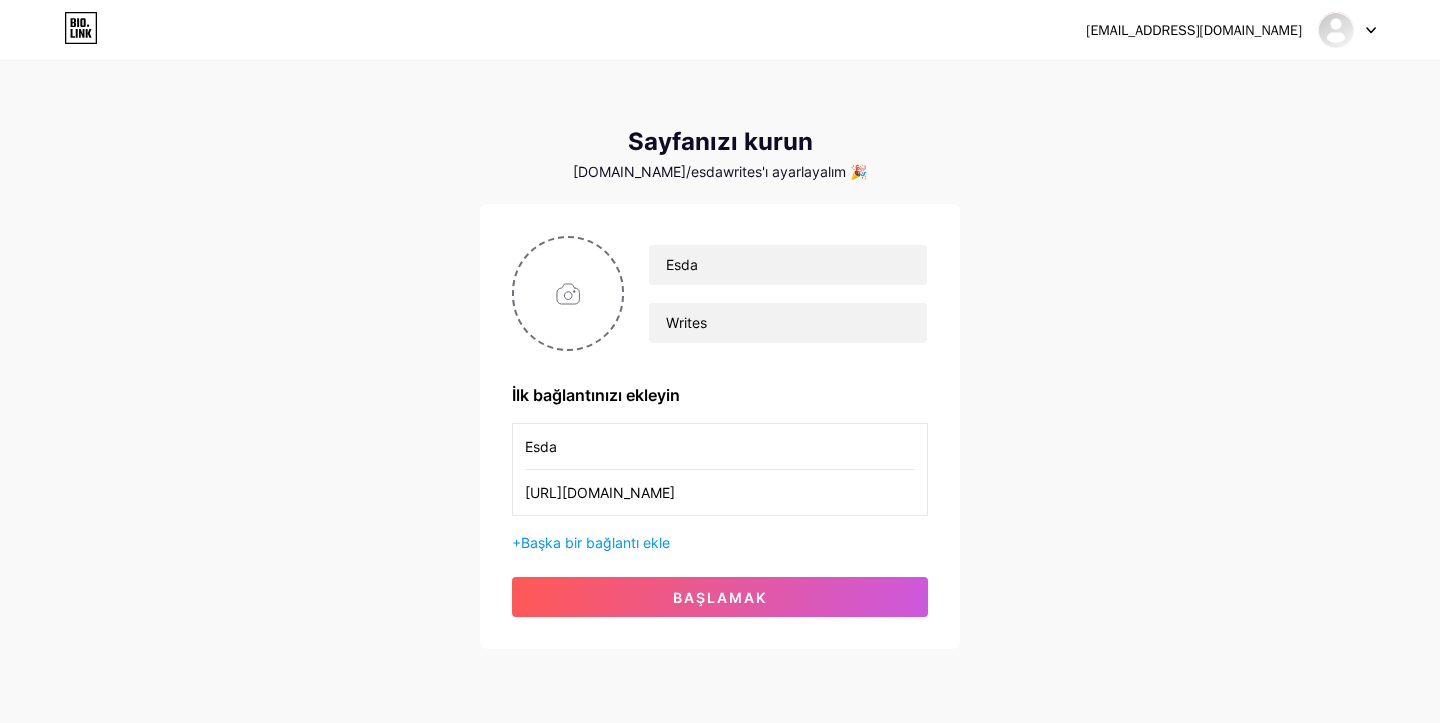click on "Esda" at bounding box center [720, 446] 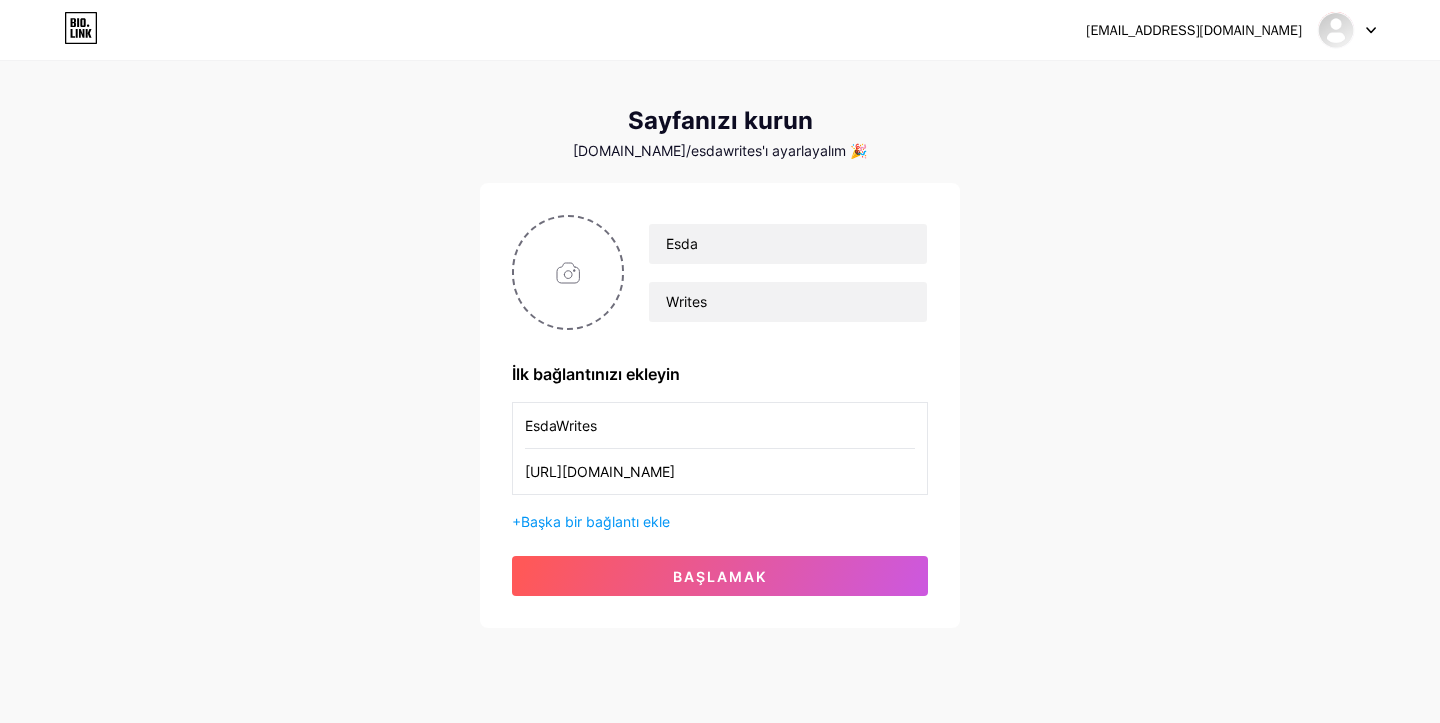 scroll, scrollTop: 27, scrollLeft: 0, axis: vertical 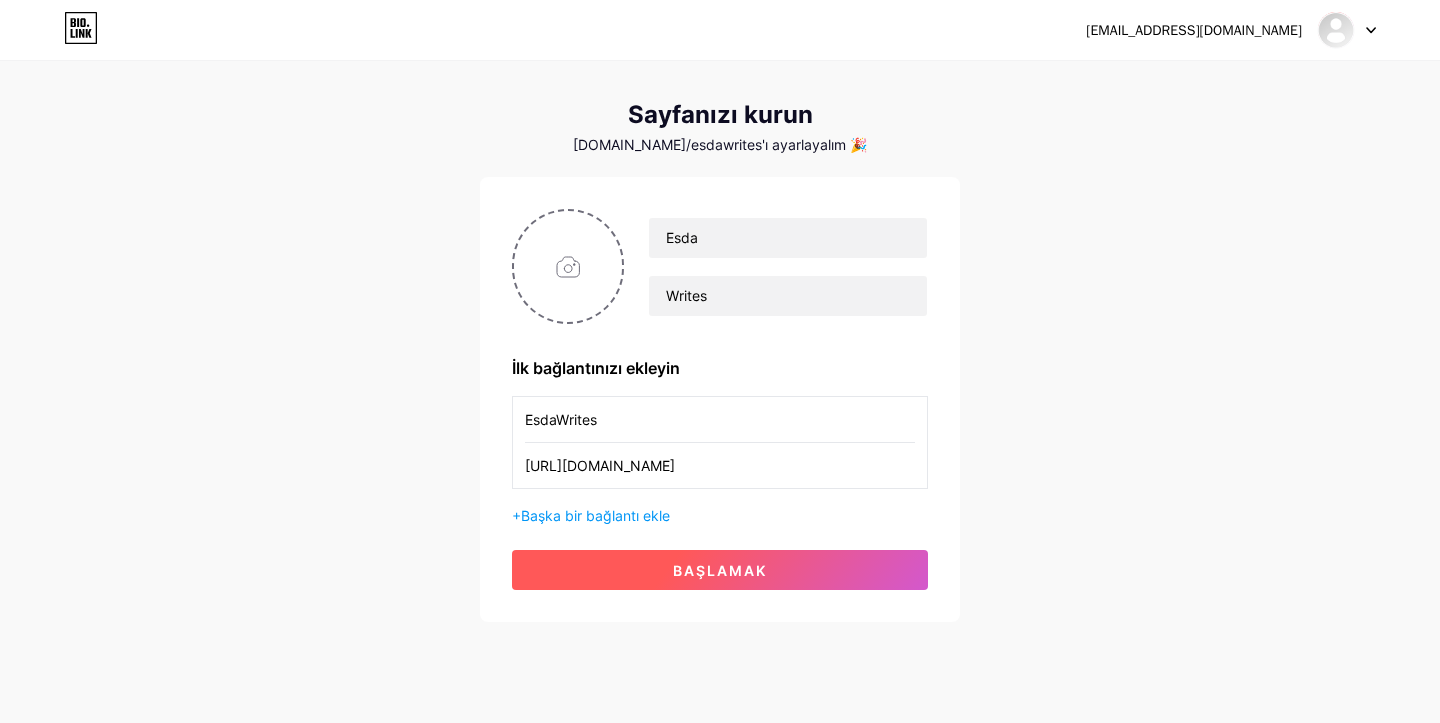type on "EsdaWrites" 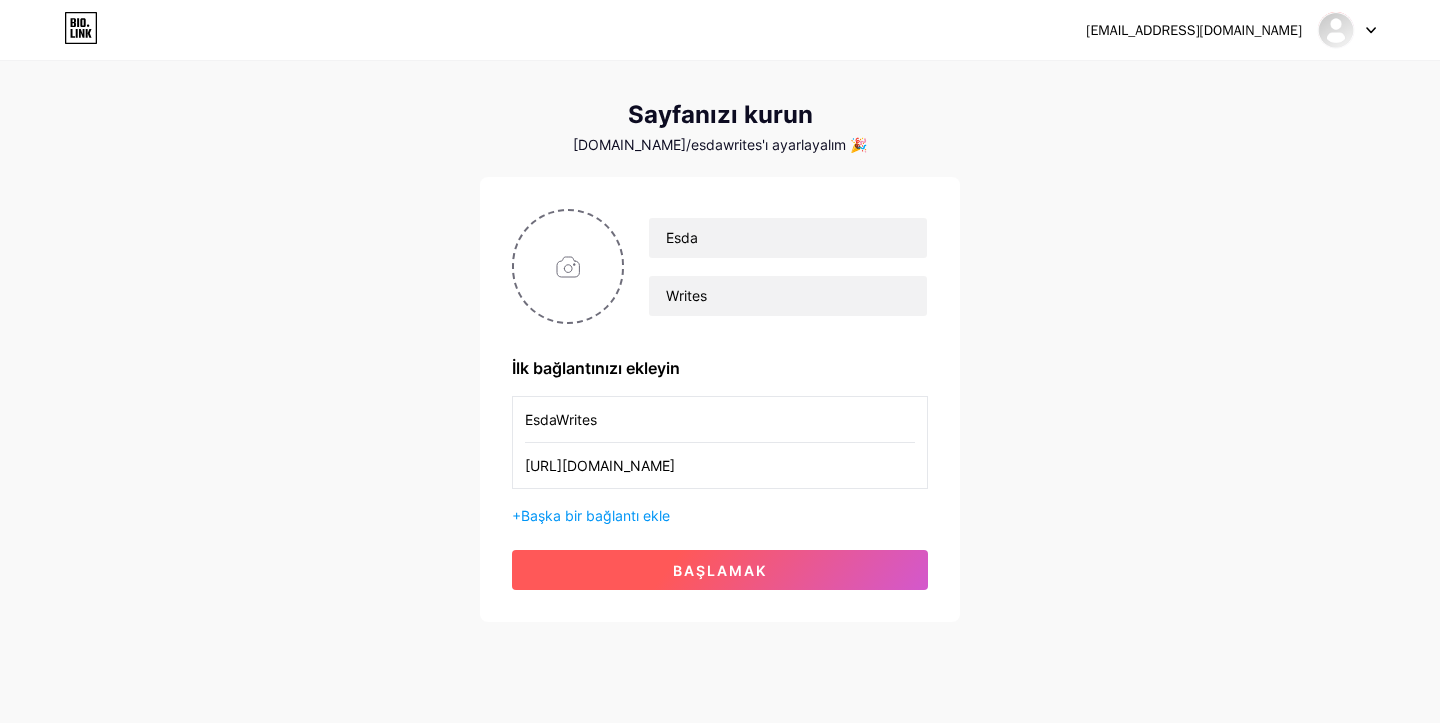 click on "Başlamak" at bounding box center [720, 570] 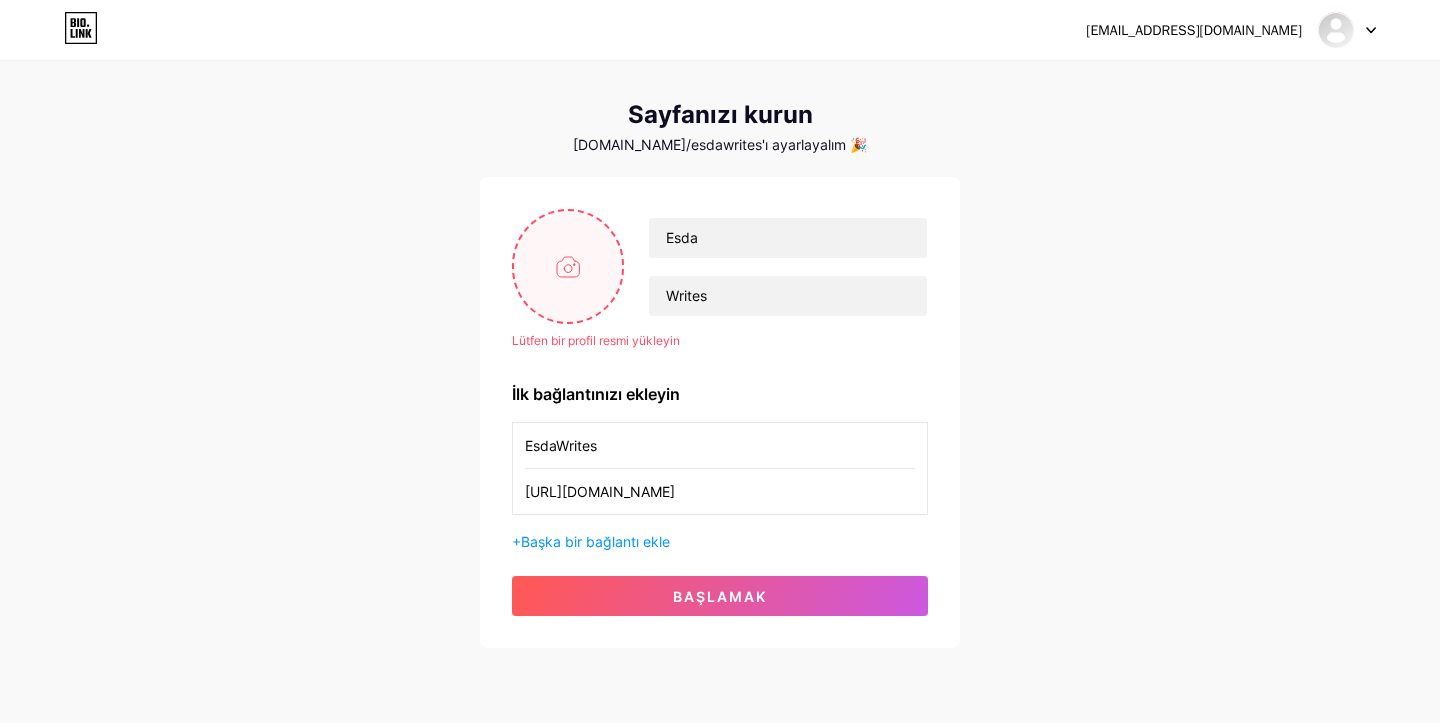 click at bounding box center [568, 266] 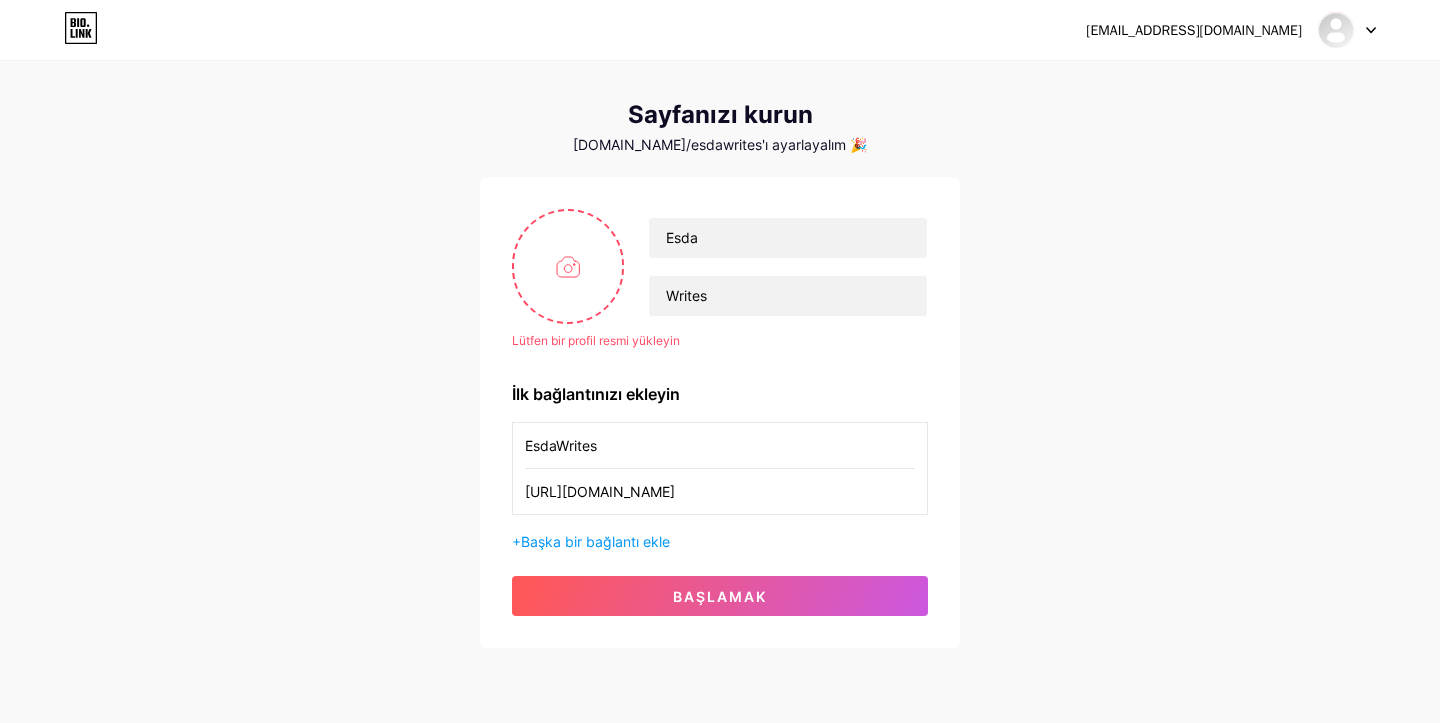 type on "C:\fakepath\3D Serif Wordmark Logo for EsdaWrites.jpg" 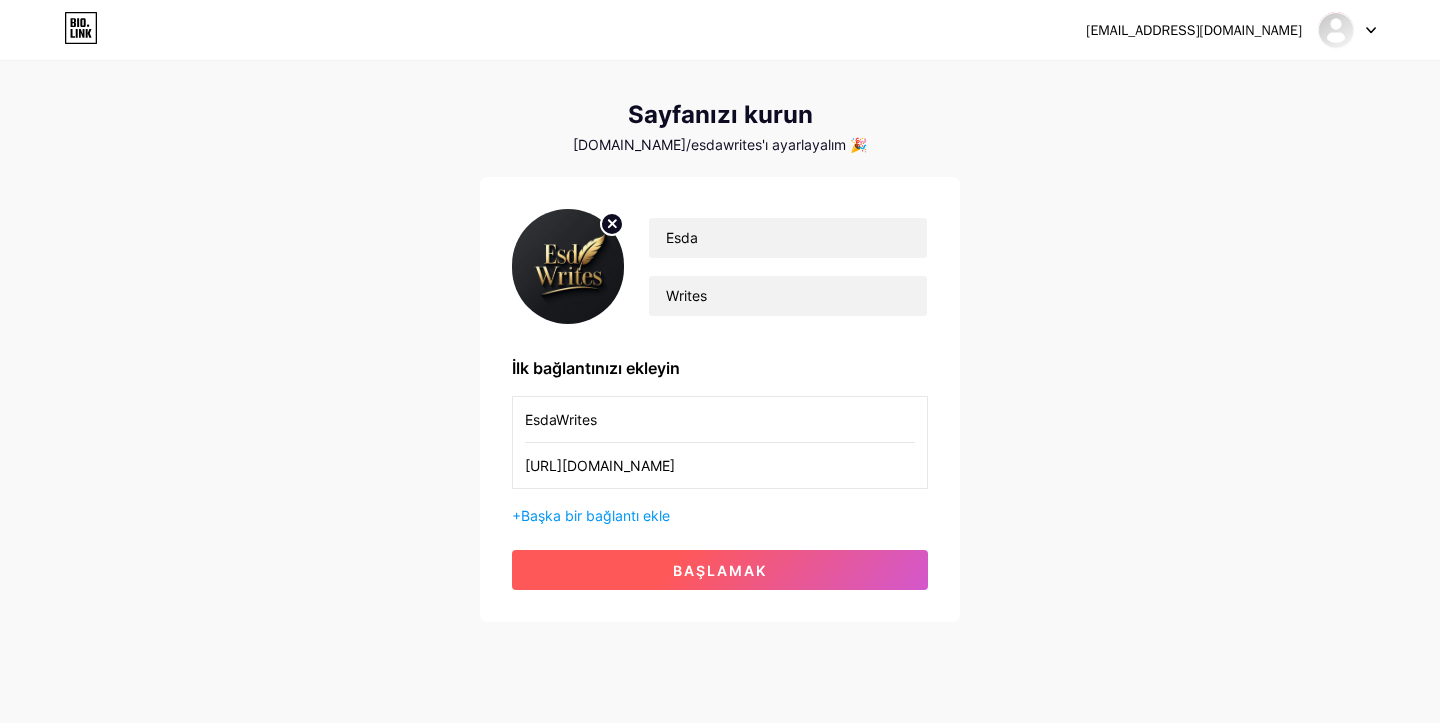 click on "Başlamak" at bounding box center [720, 570] 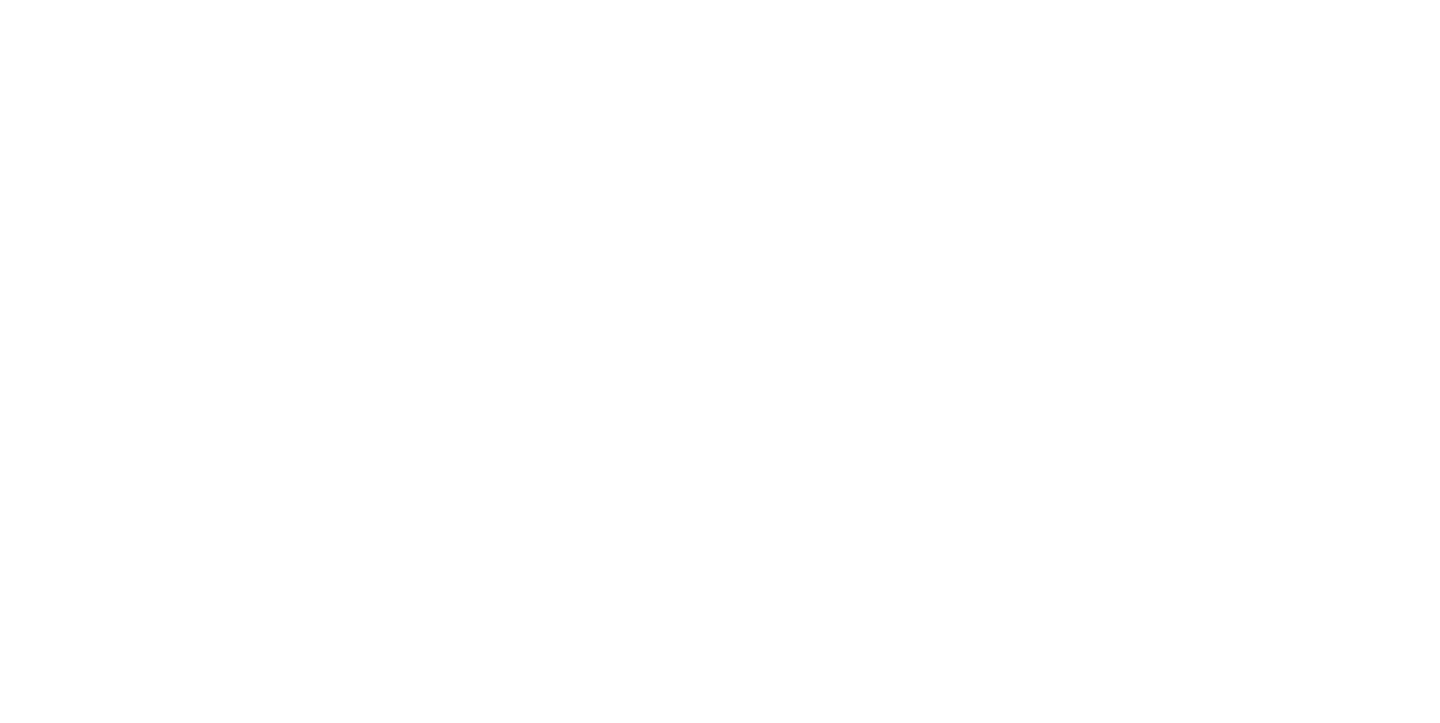 scroll, scrollTop: 0, scrollLeft: 0, axis: both 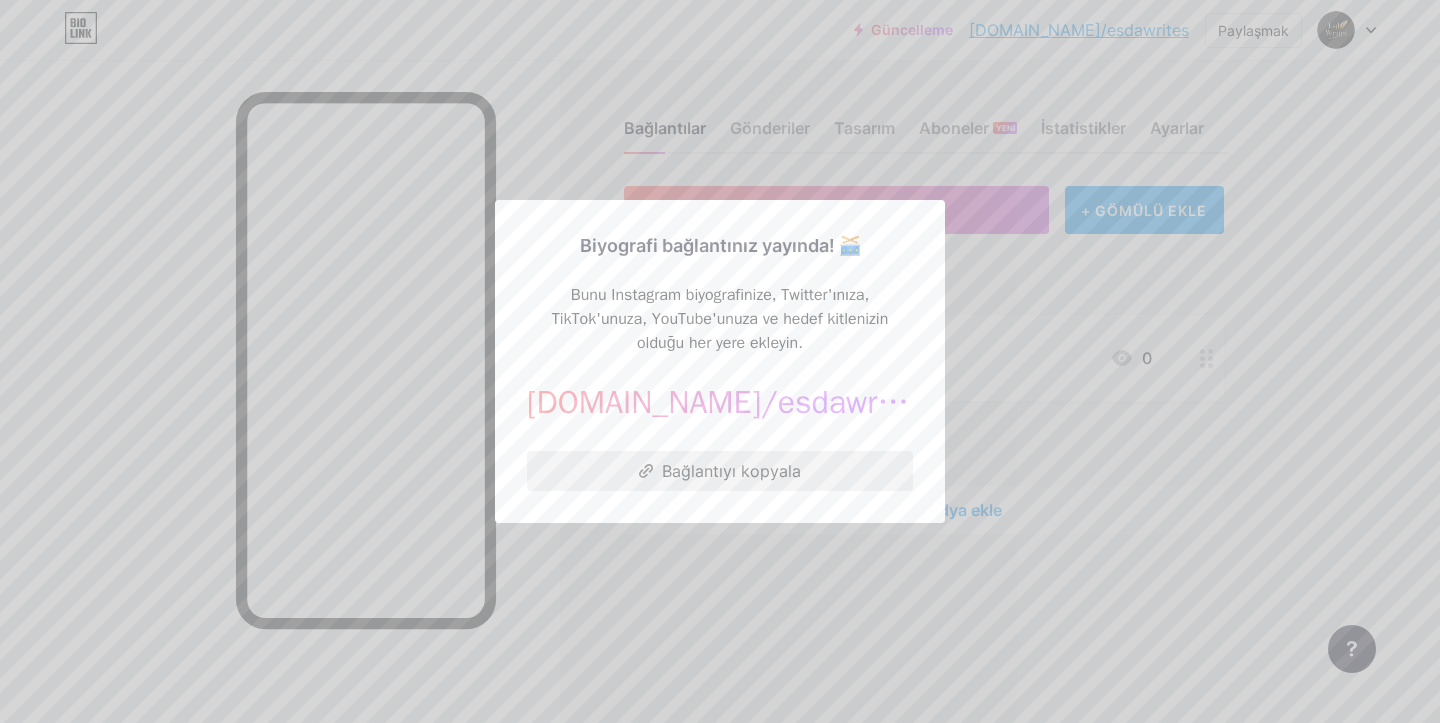 click on "Bağlantıyı kopyala" at bounding box center [720, 471] 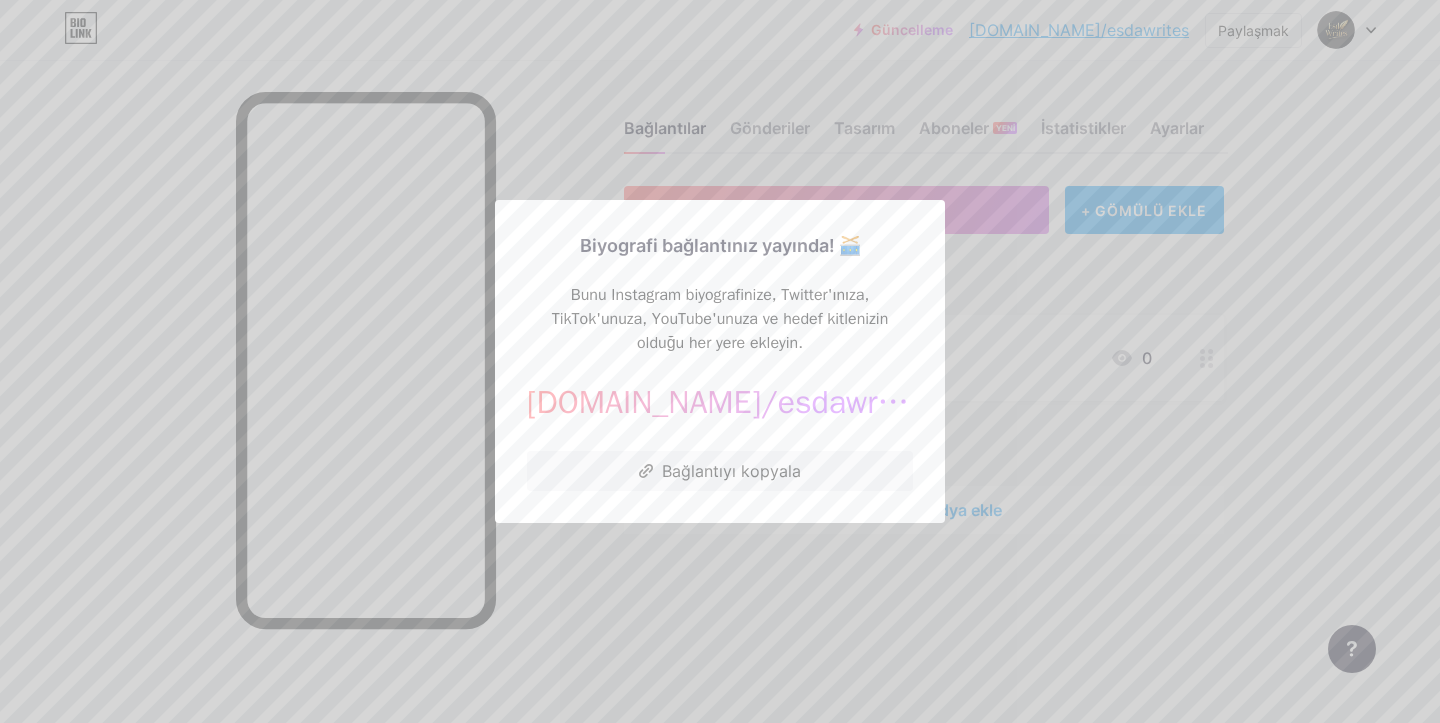 click at bounding box center [720, 361] 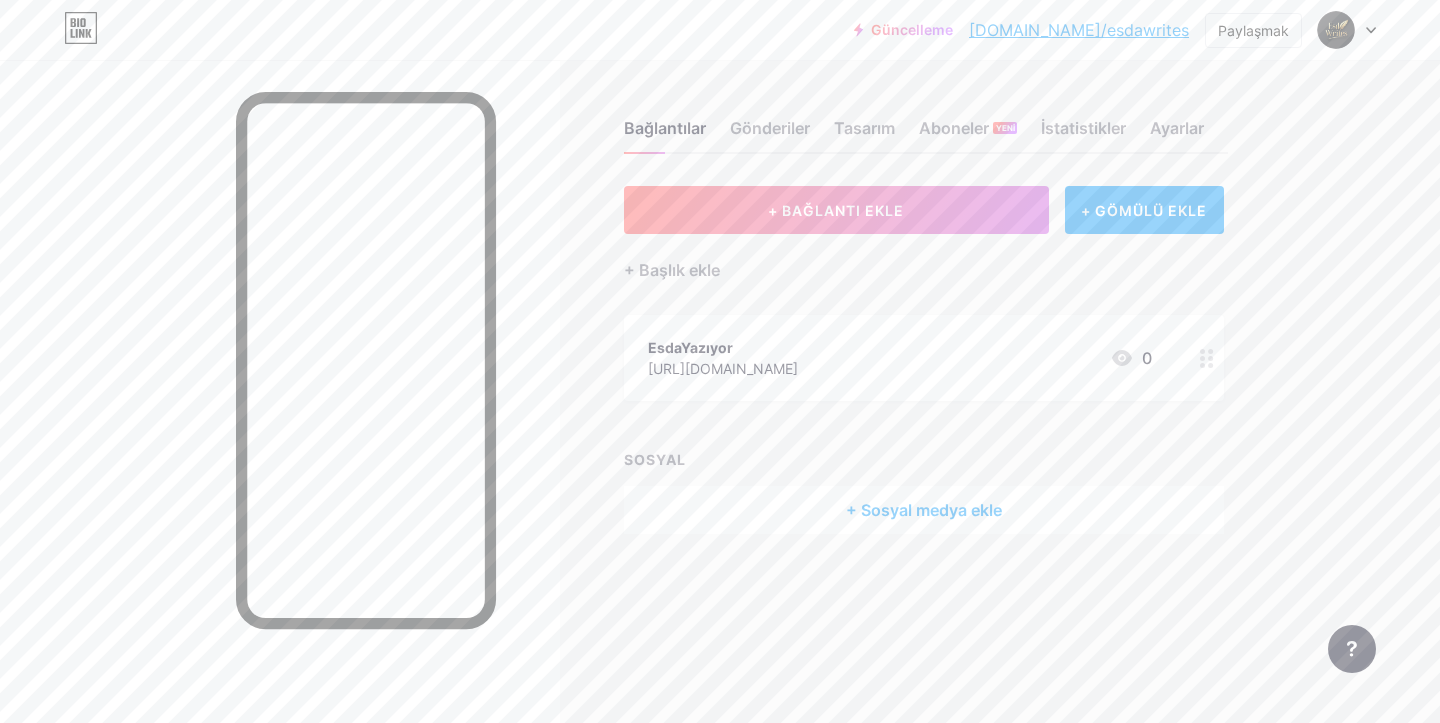 click on "+ Sosyal medya ekle" at bounding box center (924, 510) 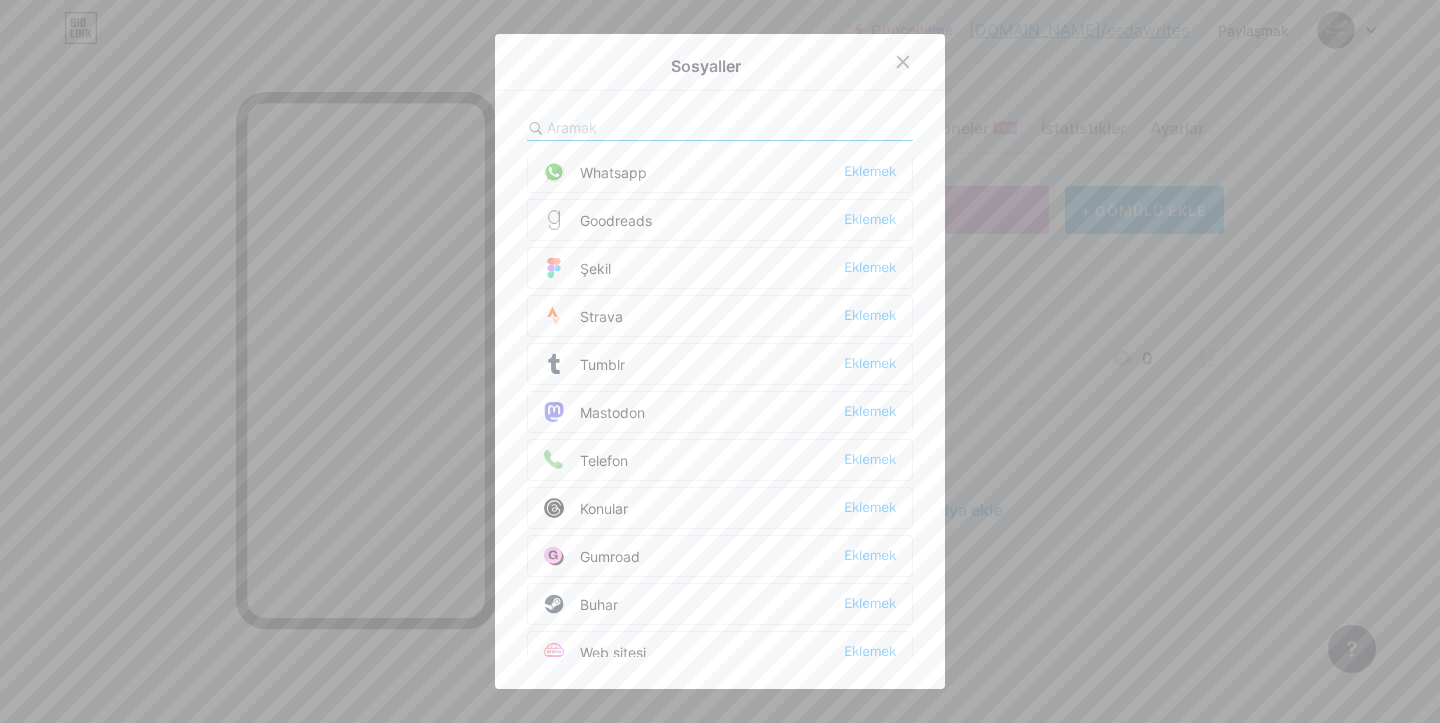 scroll, scrollTop: 1715, scrollLeft: 0, axis: vertical 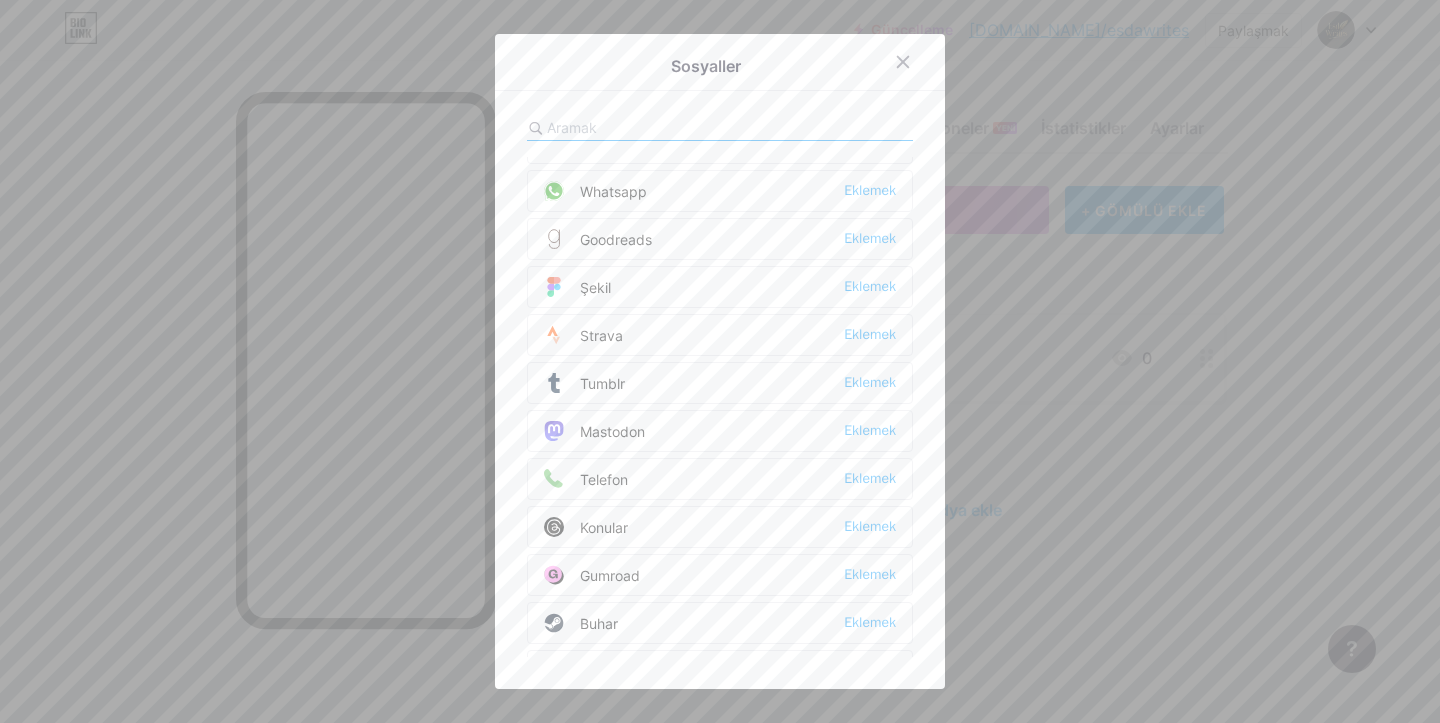 click at bounding box center [720, 128] 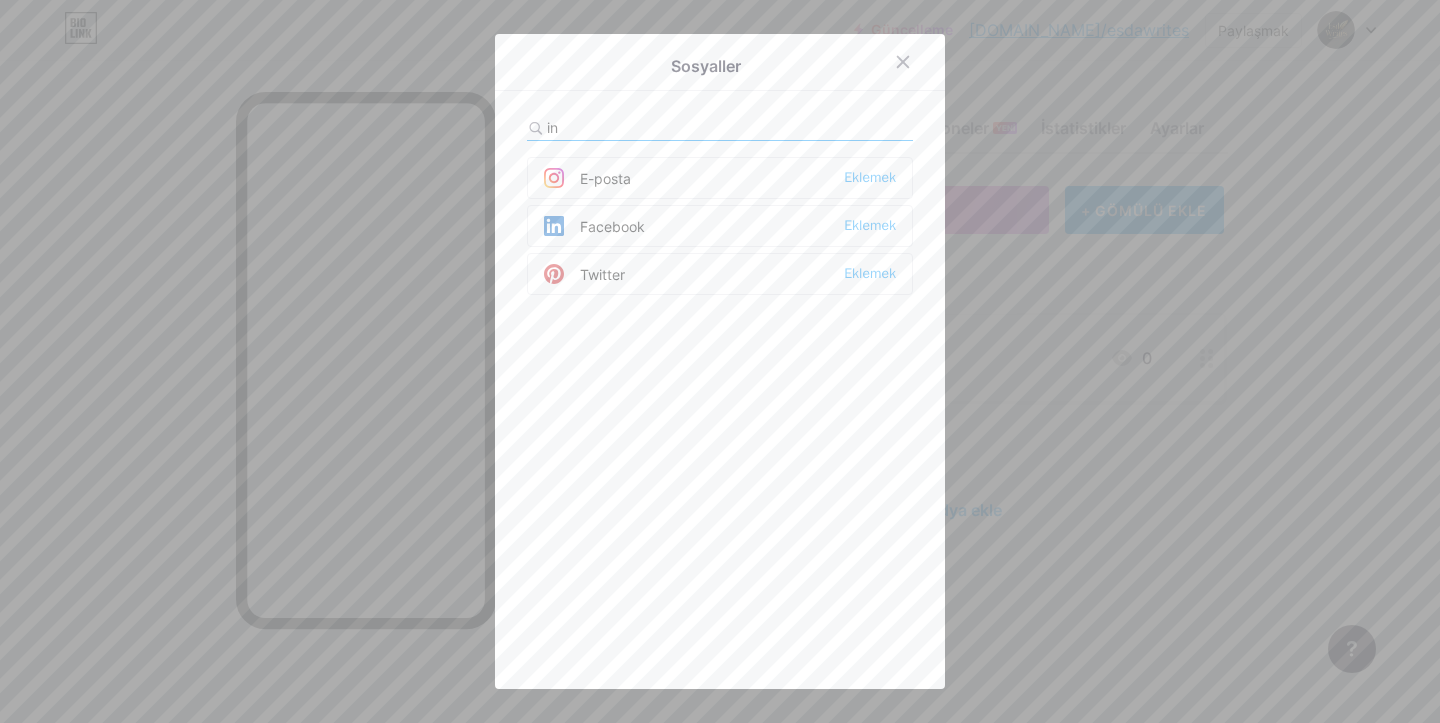scroll, scrollTop: 0, scrollLeft: 0, axis: both 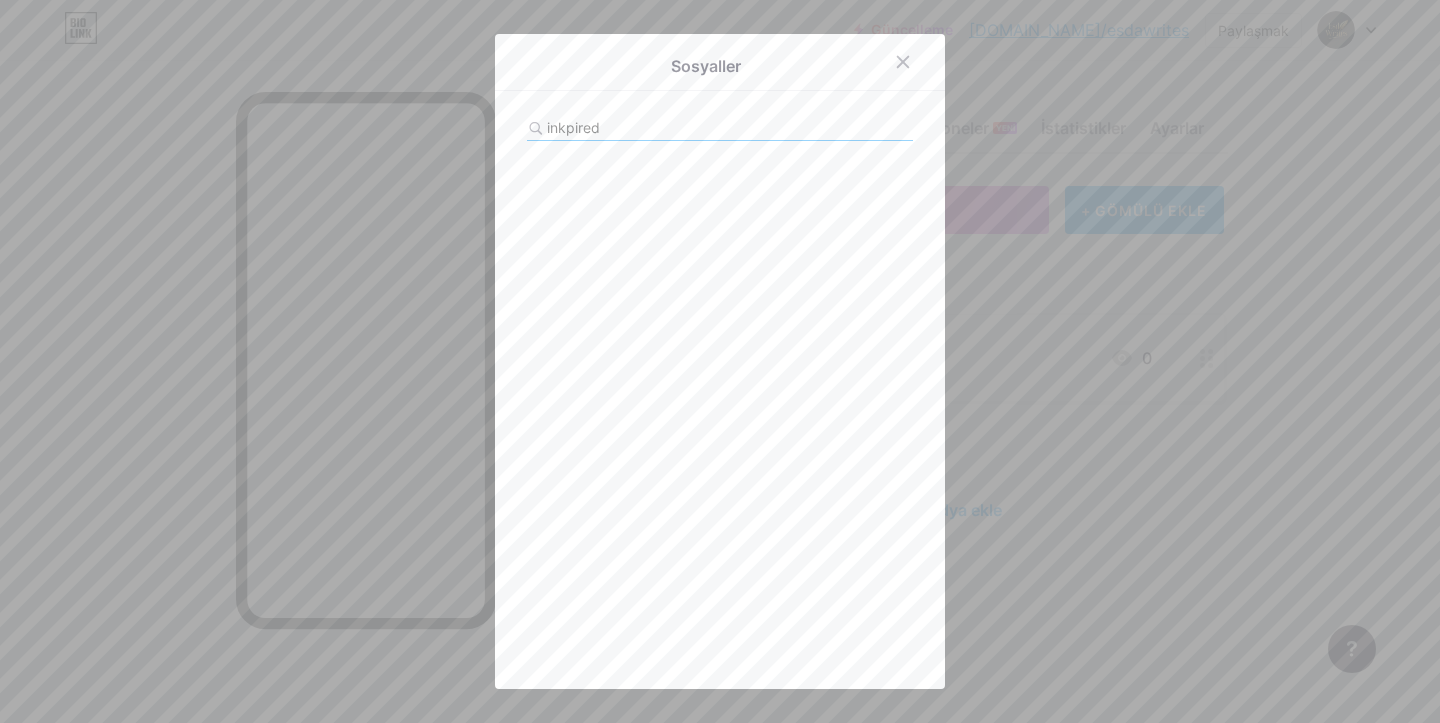 type on "inkpired" 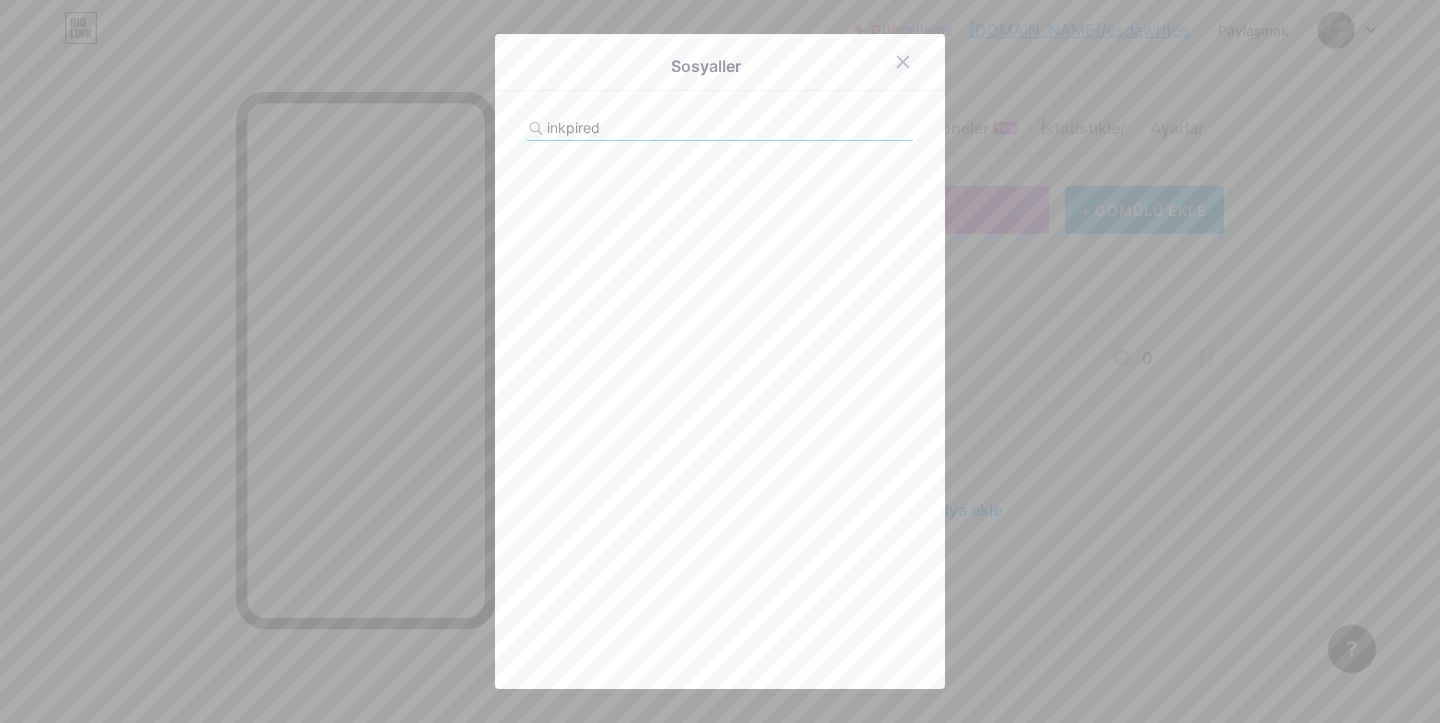 click 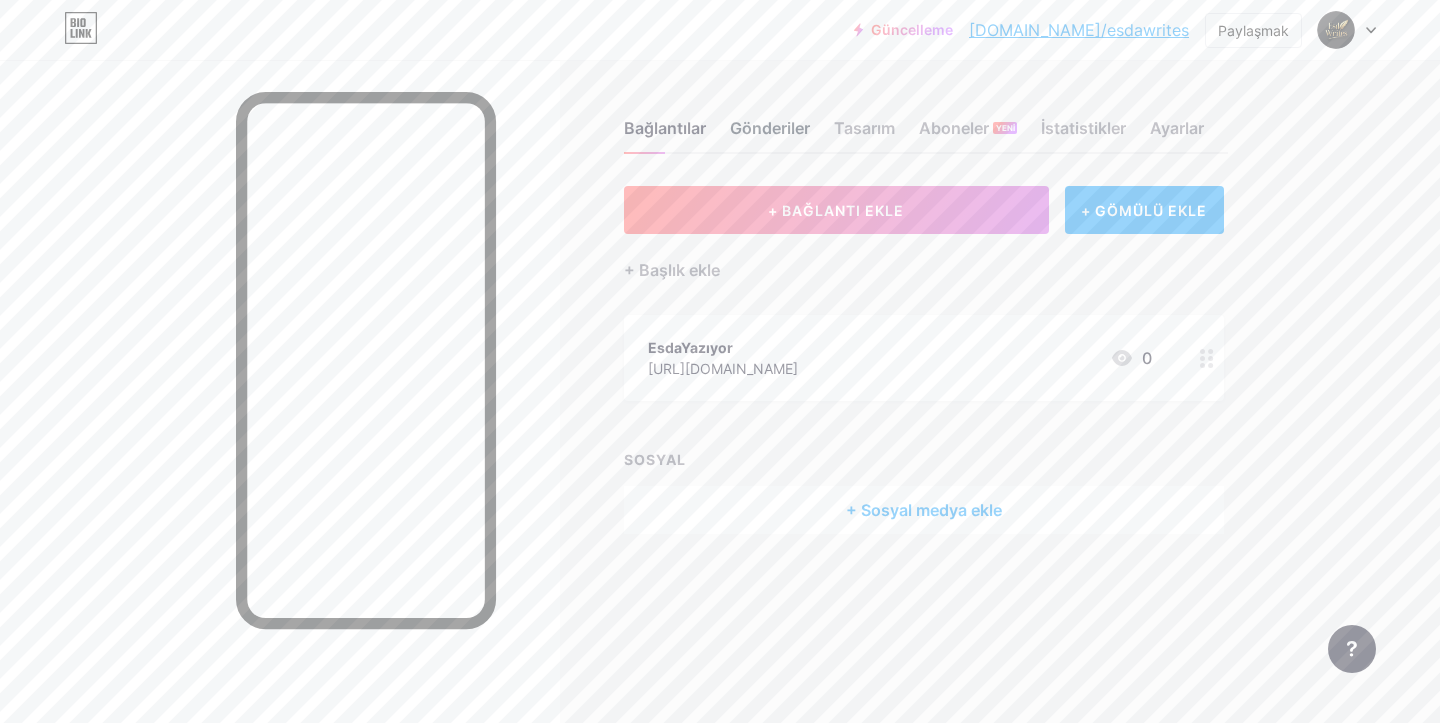 click on "Gönderiler" at bounding box center [770, 128] 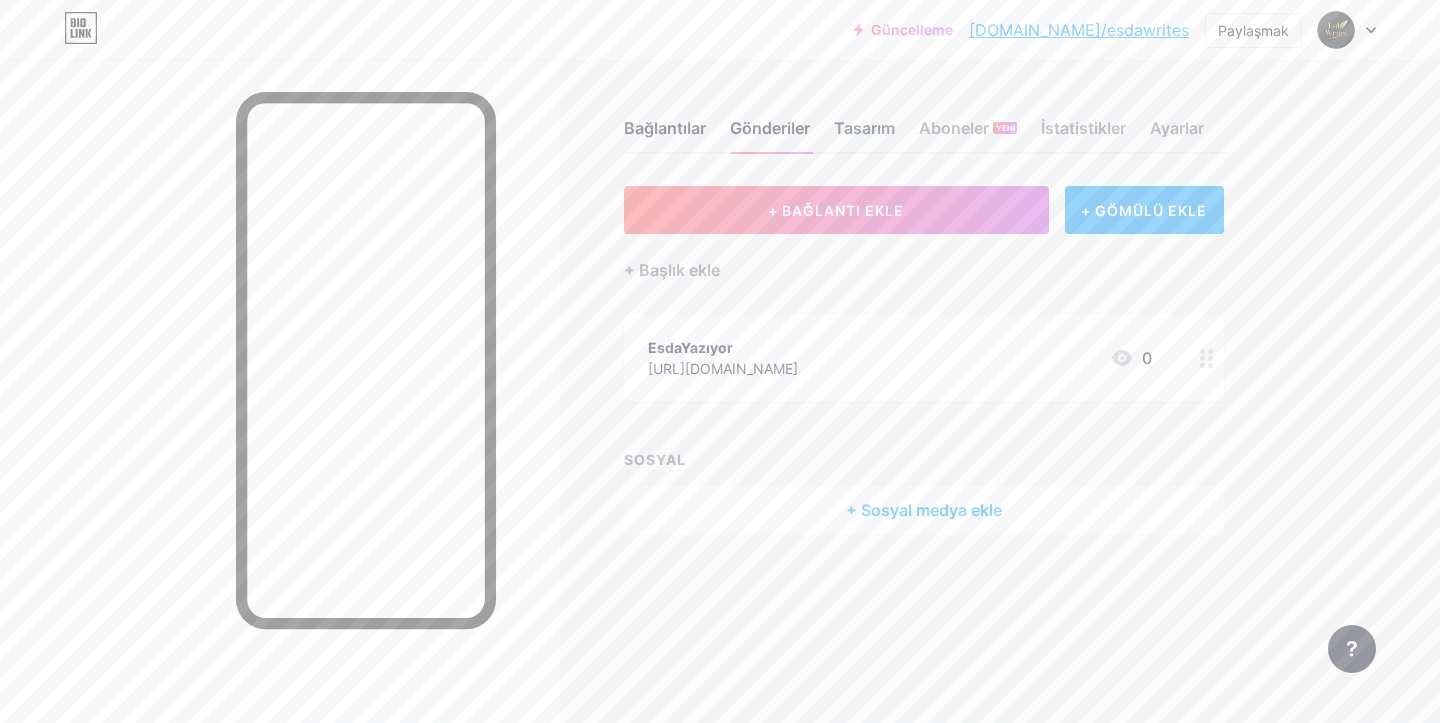click on "Tasarım" at bounding box center (864, 128) 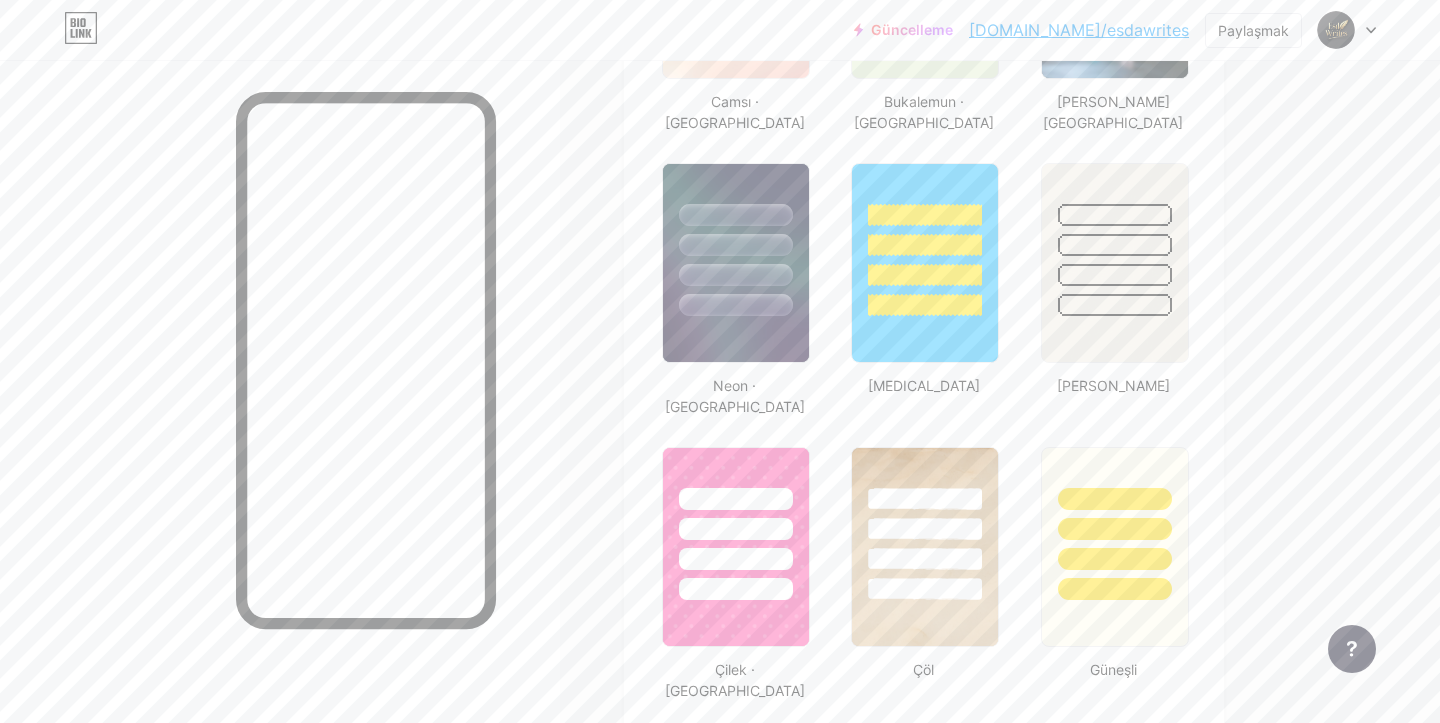 scroll, scrollTop: 1267, scrollLeft: 0, axis: vertical 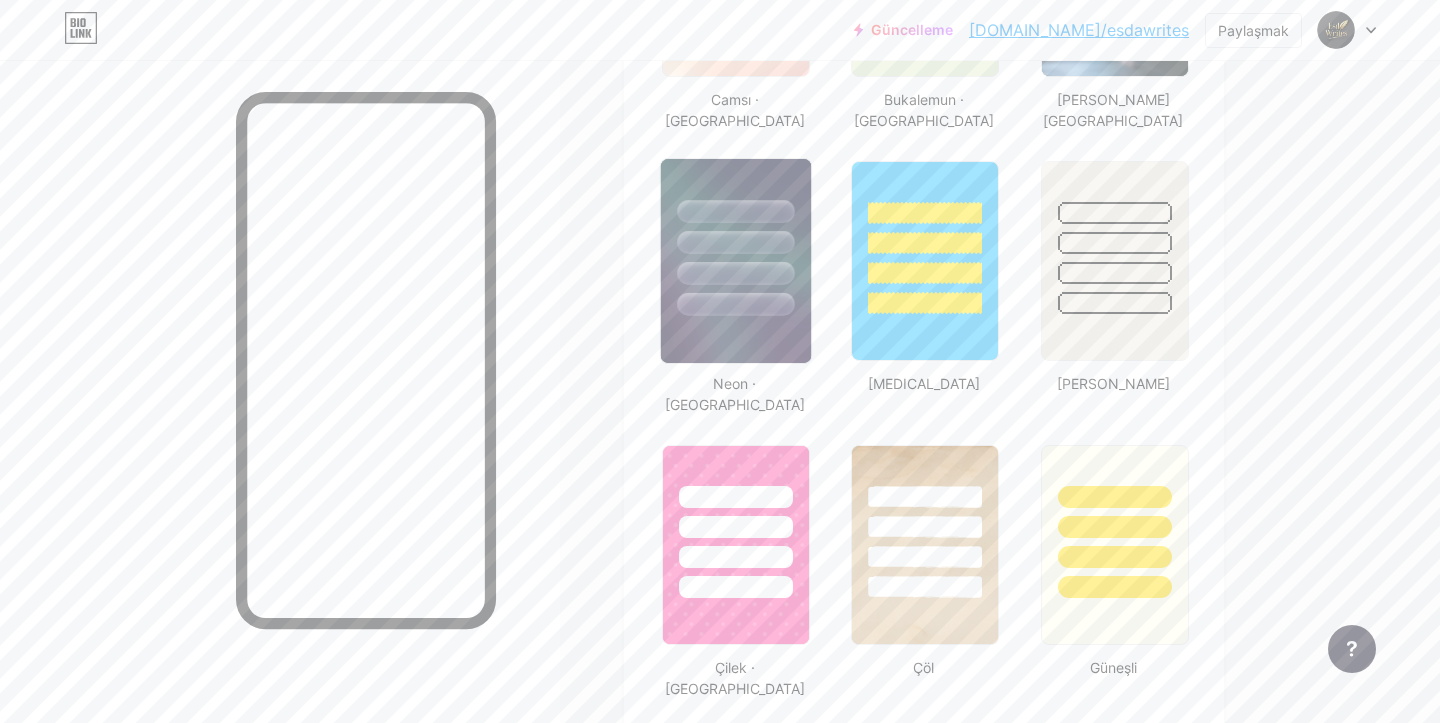 click at bounding box center (736, 237) 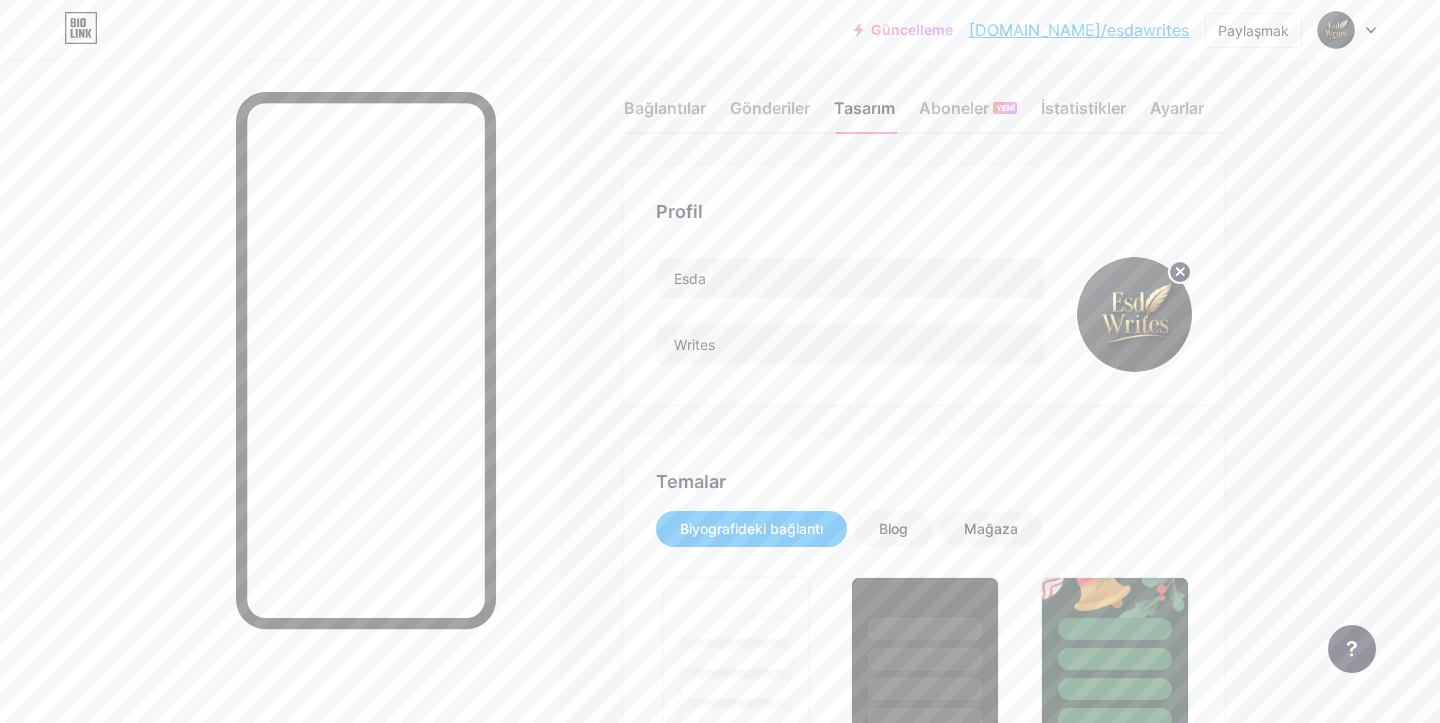scroll, scrollTop: 0, scrollLeft: 0, axis: both 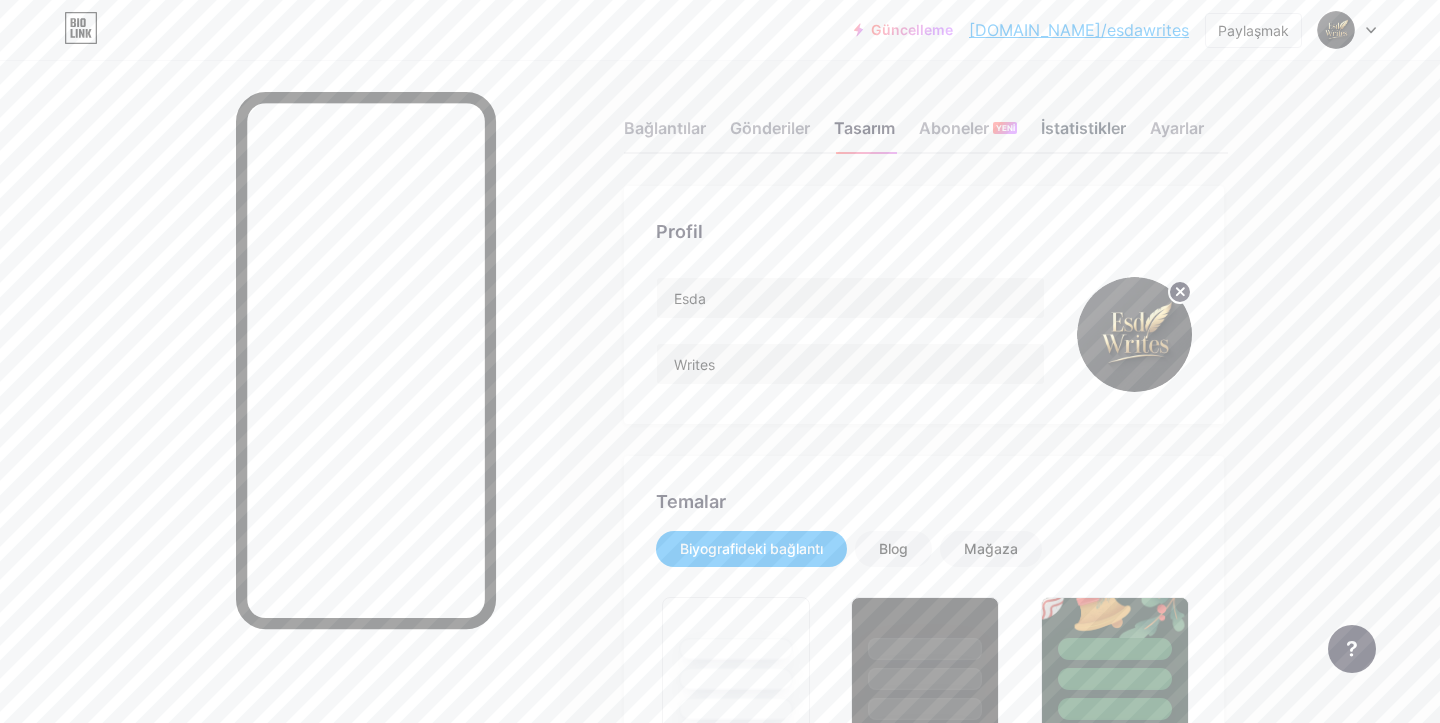 click on "İstatistikler" at bounding box center (1083, 128) 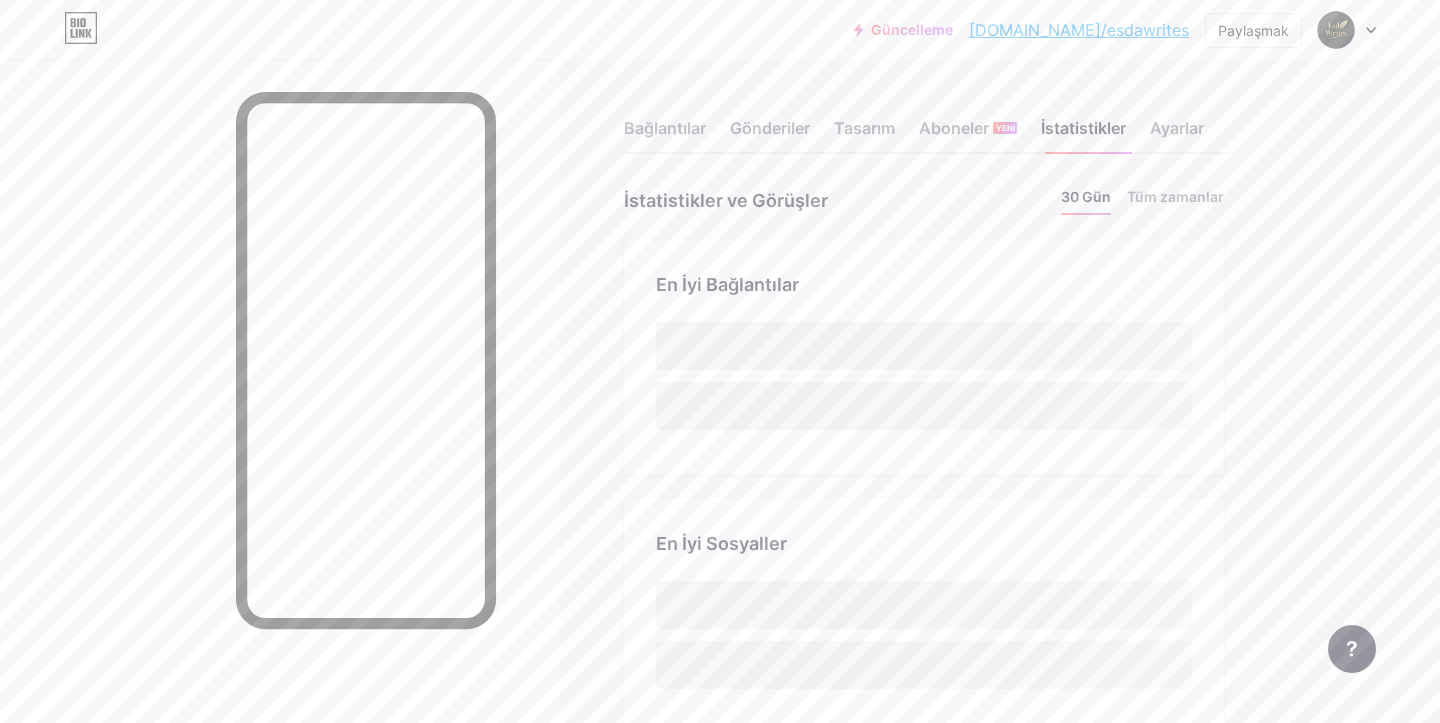 scroll, scrollTop: 999277, scrollLeft: 998560, axis: both 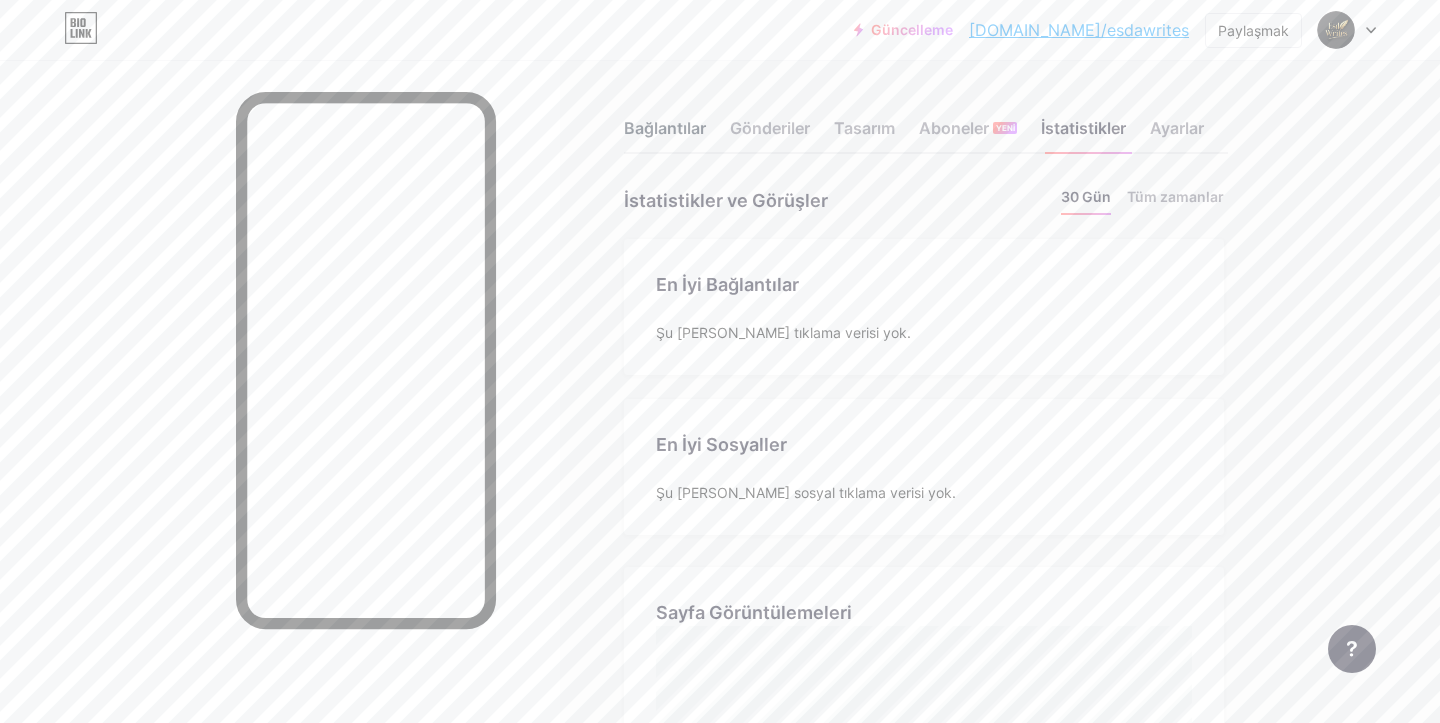 click on "Bağlantılar" at bounding box center [665, 134] 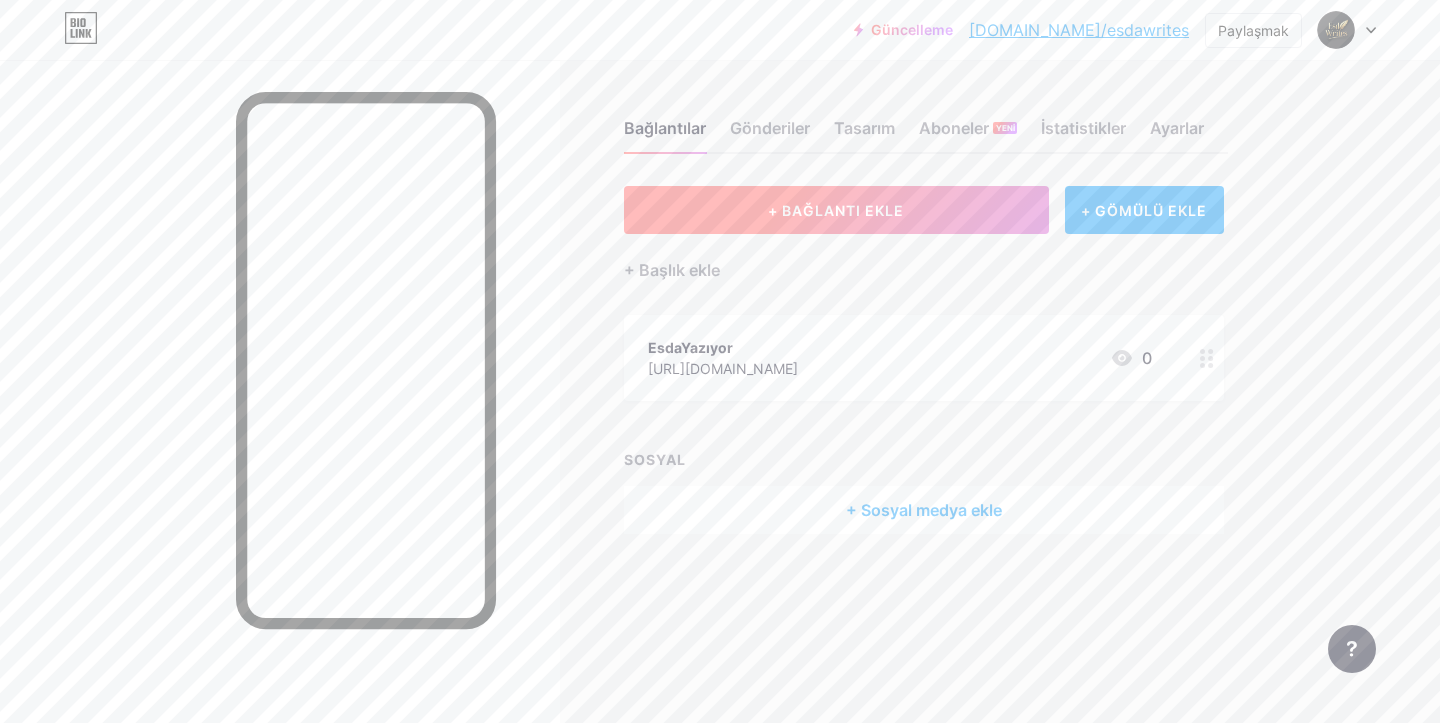 click on "+ BAĞLANTI EKLE" at bounding box center (836, 210) 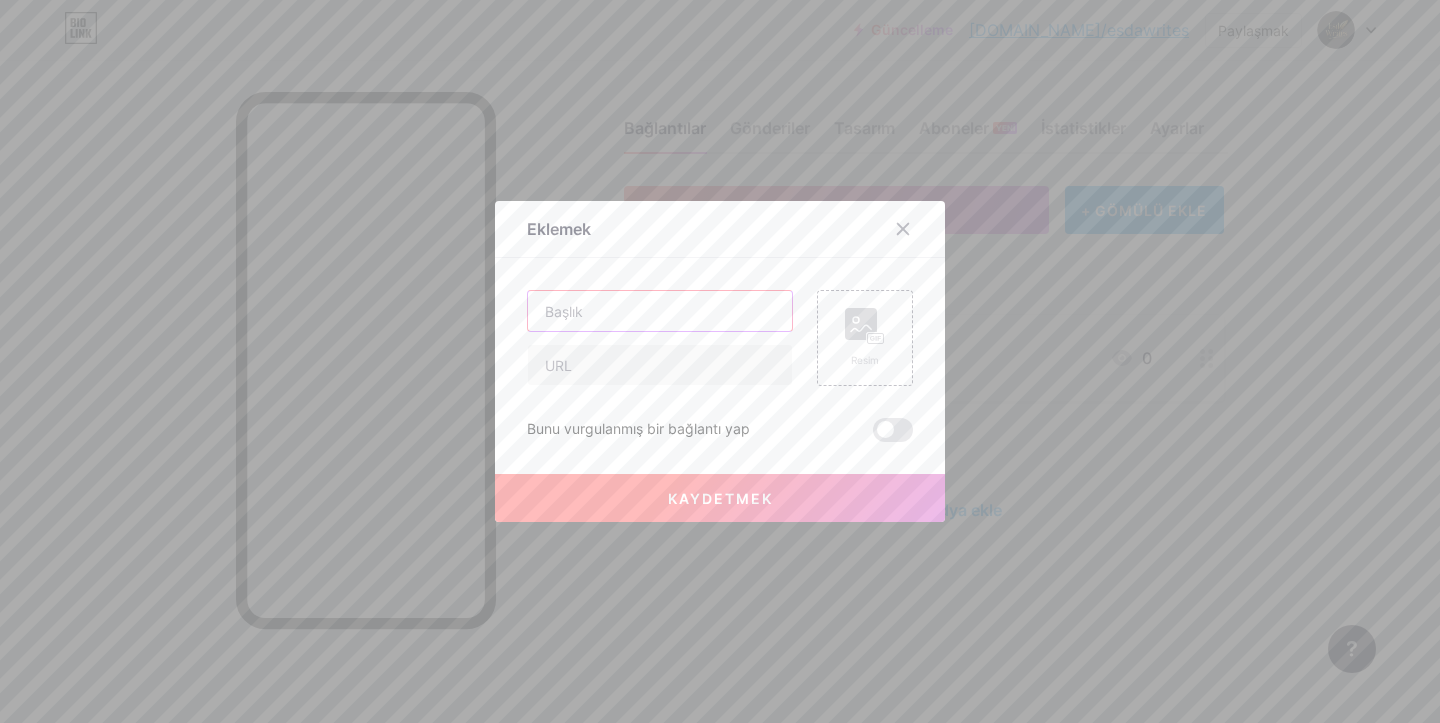 click at bounding box center [660, 311] 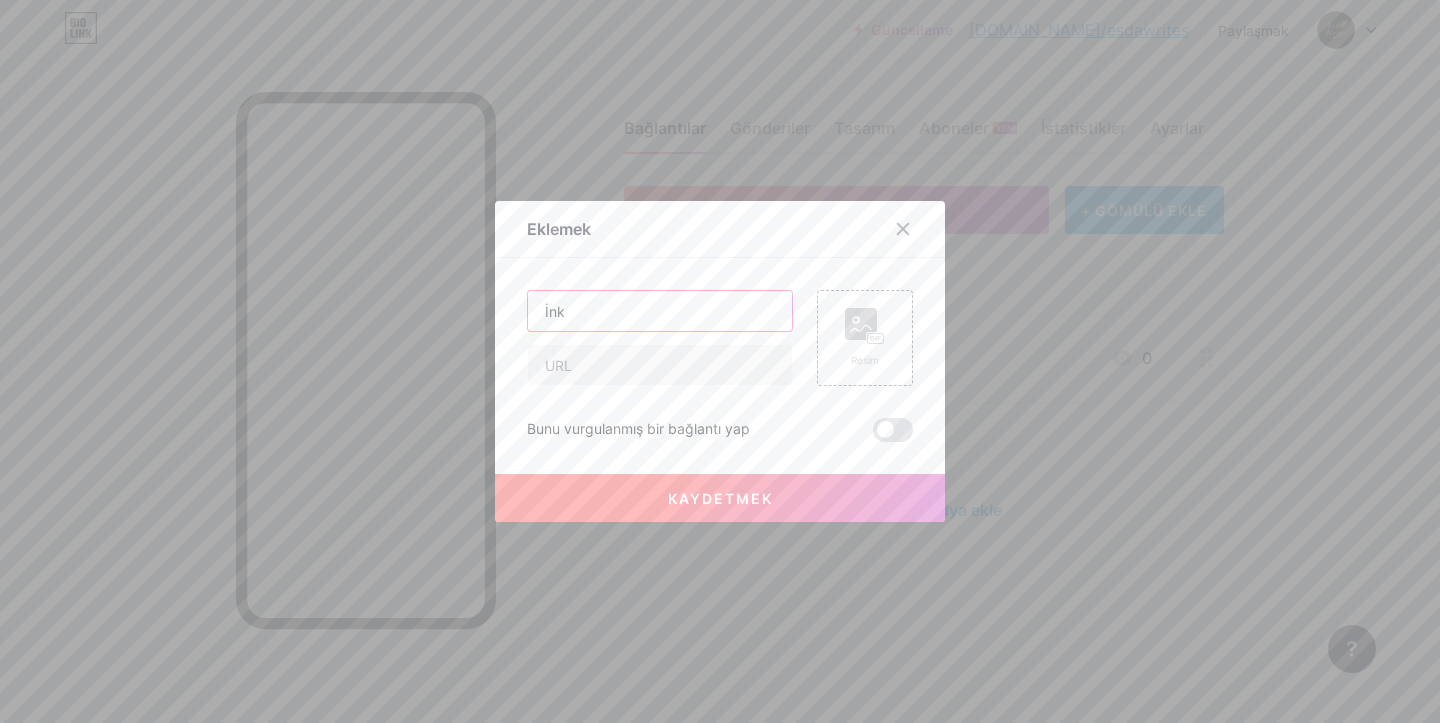 click on "İnk" at bounding box center [660, 311] 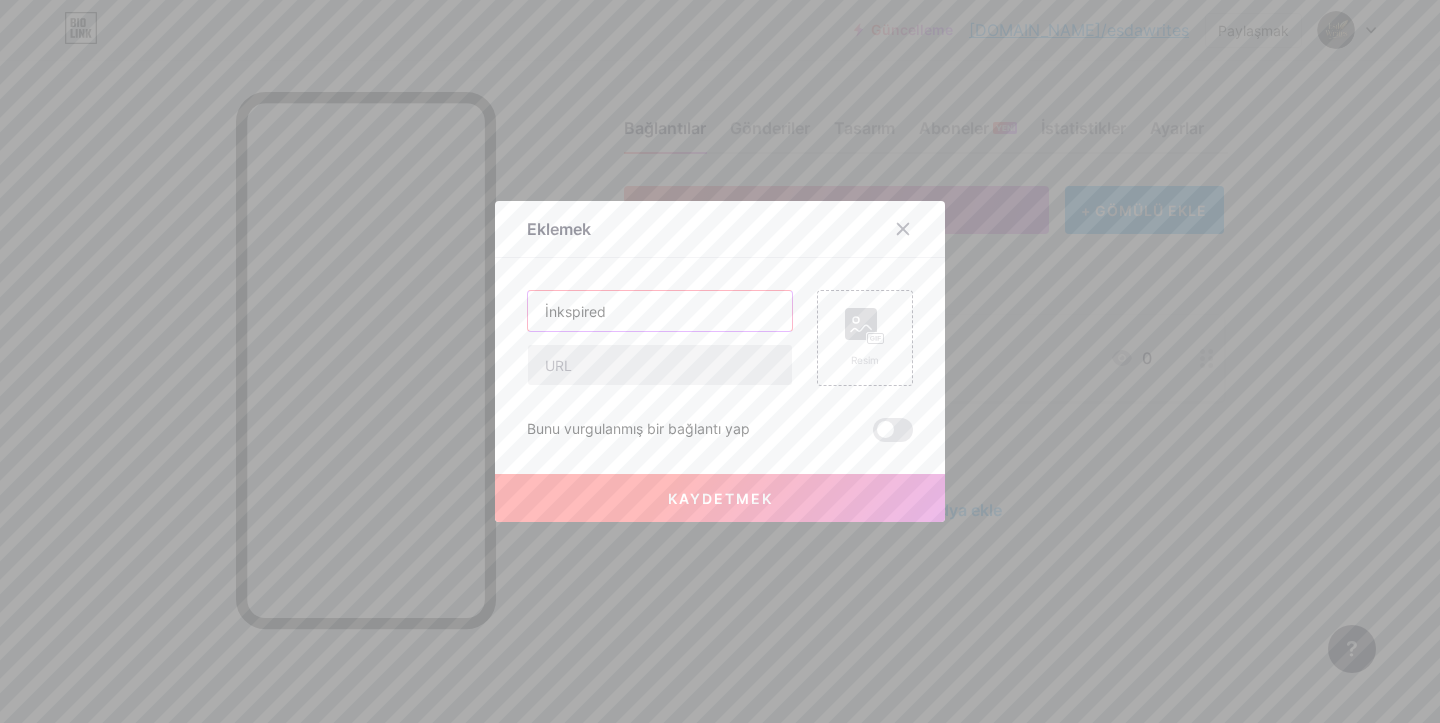 type on "İnkspired" 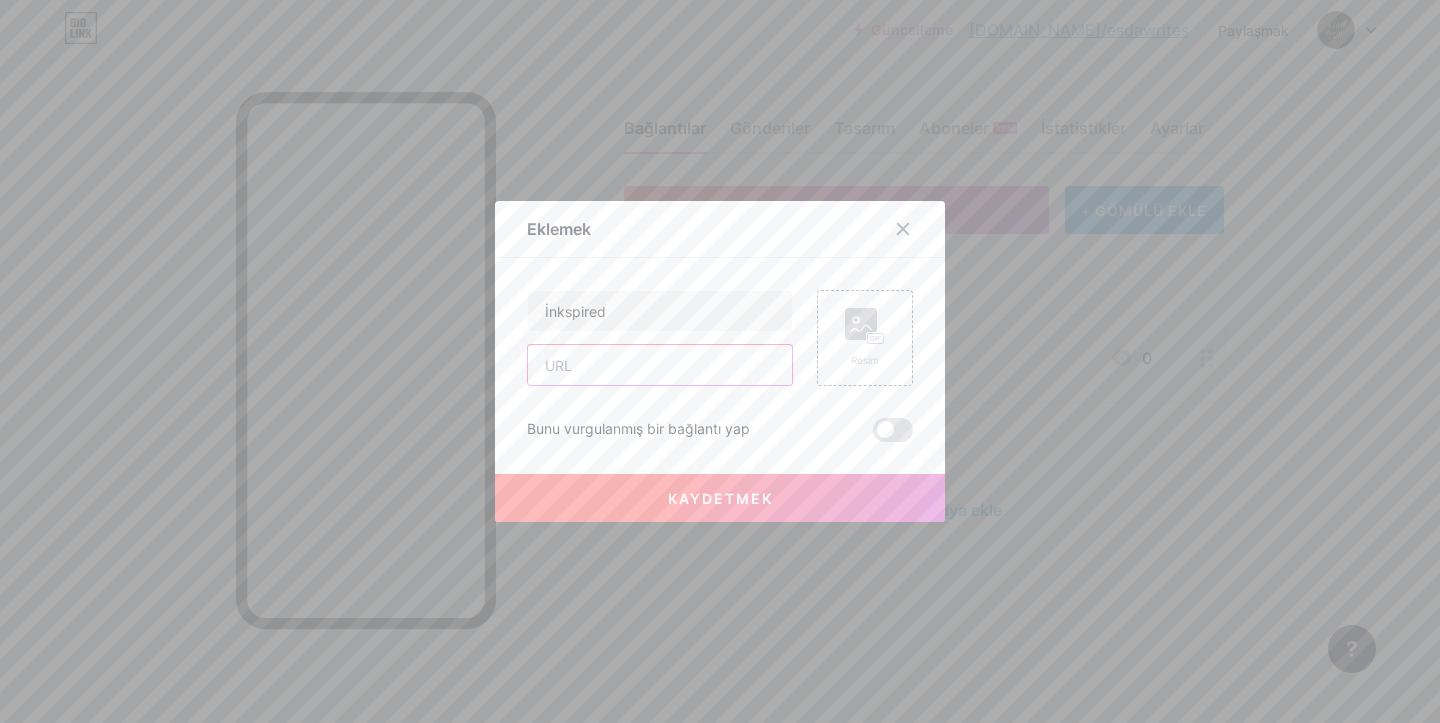 click at bounding box center (660, 365) 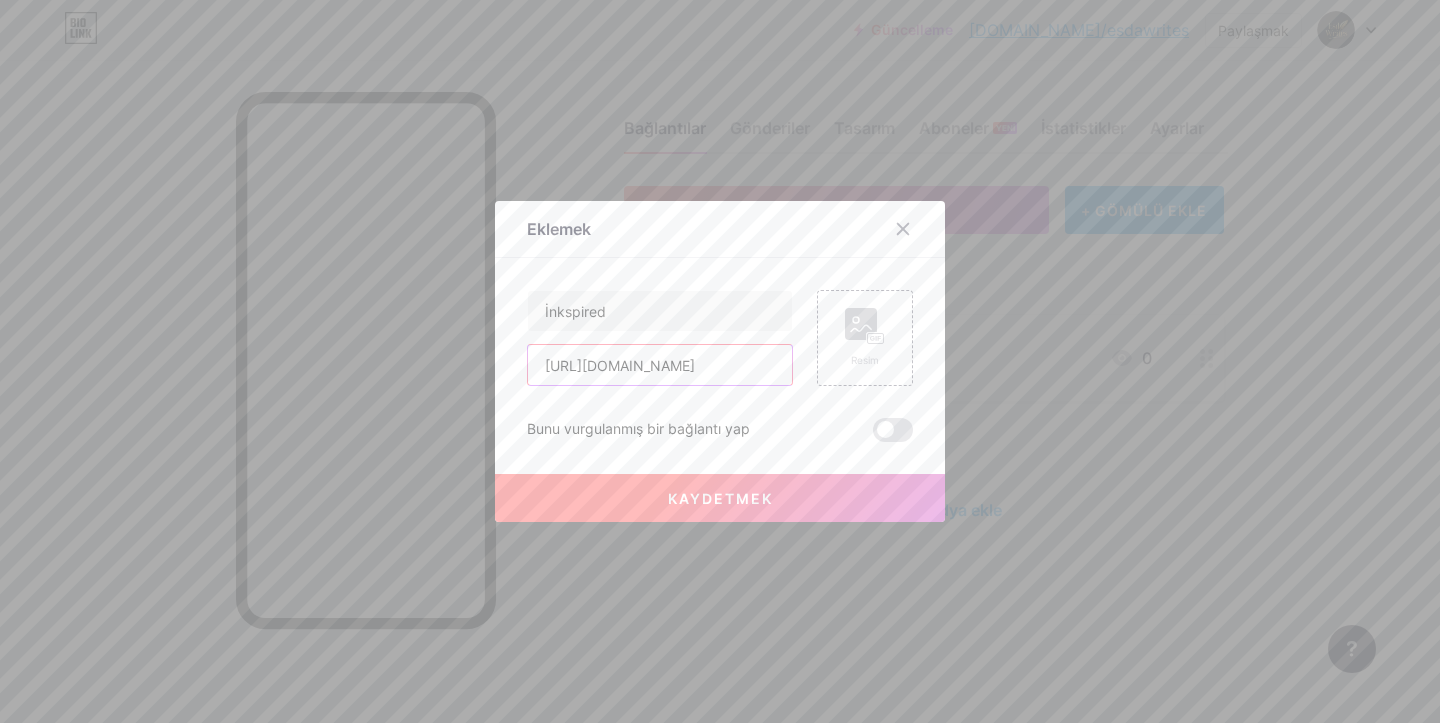 scroll, scrollTop: 0, scrollLeft: 31, axis: horizontal 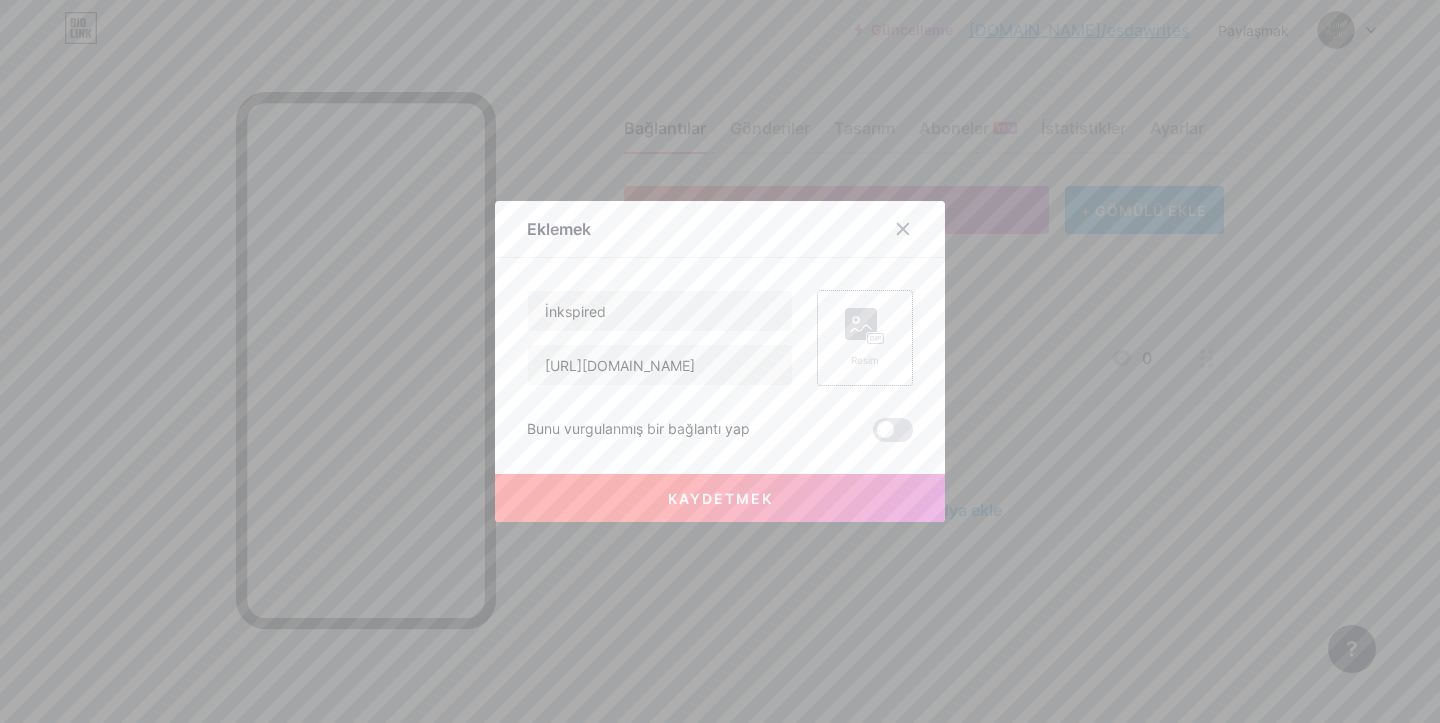 click 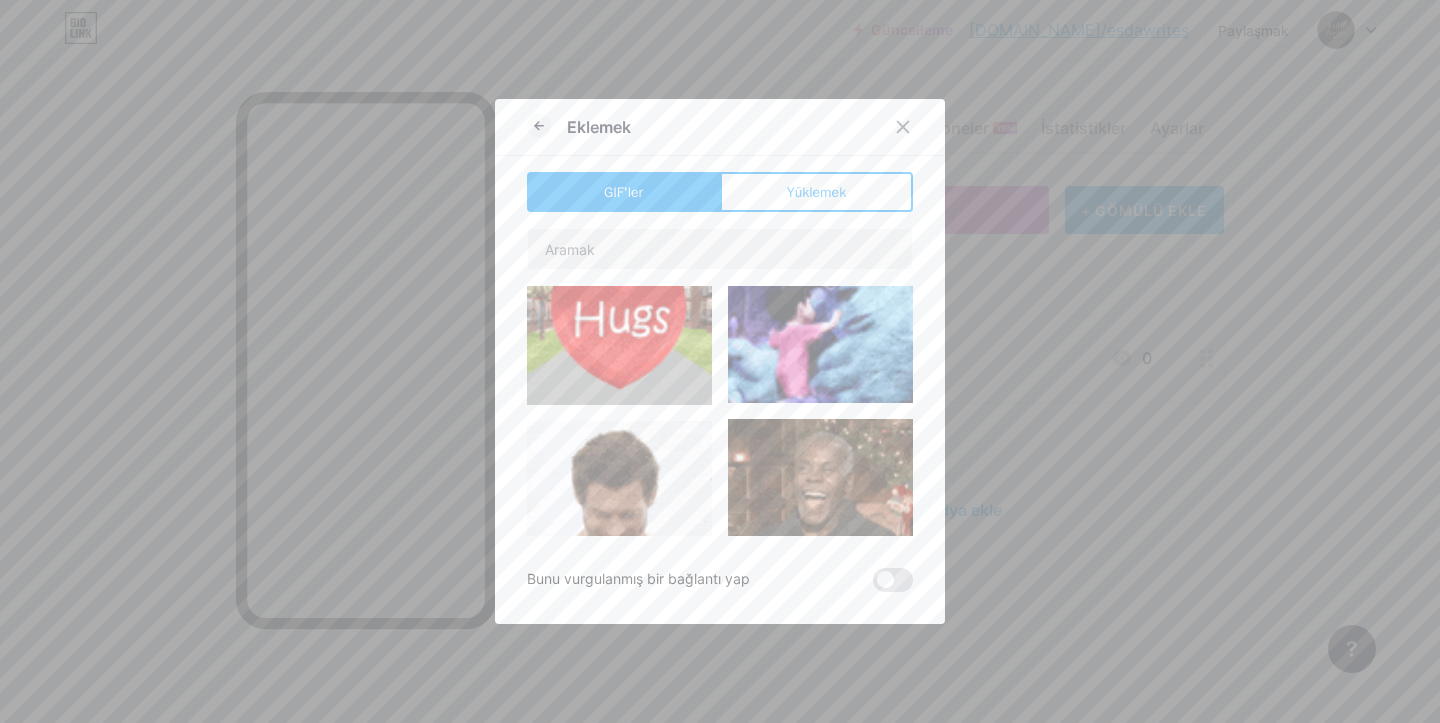 scroll, scrollTop: 818, scrollLeft: 0, axis: vertical 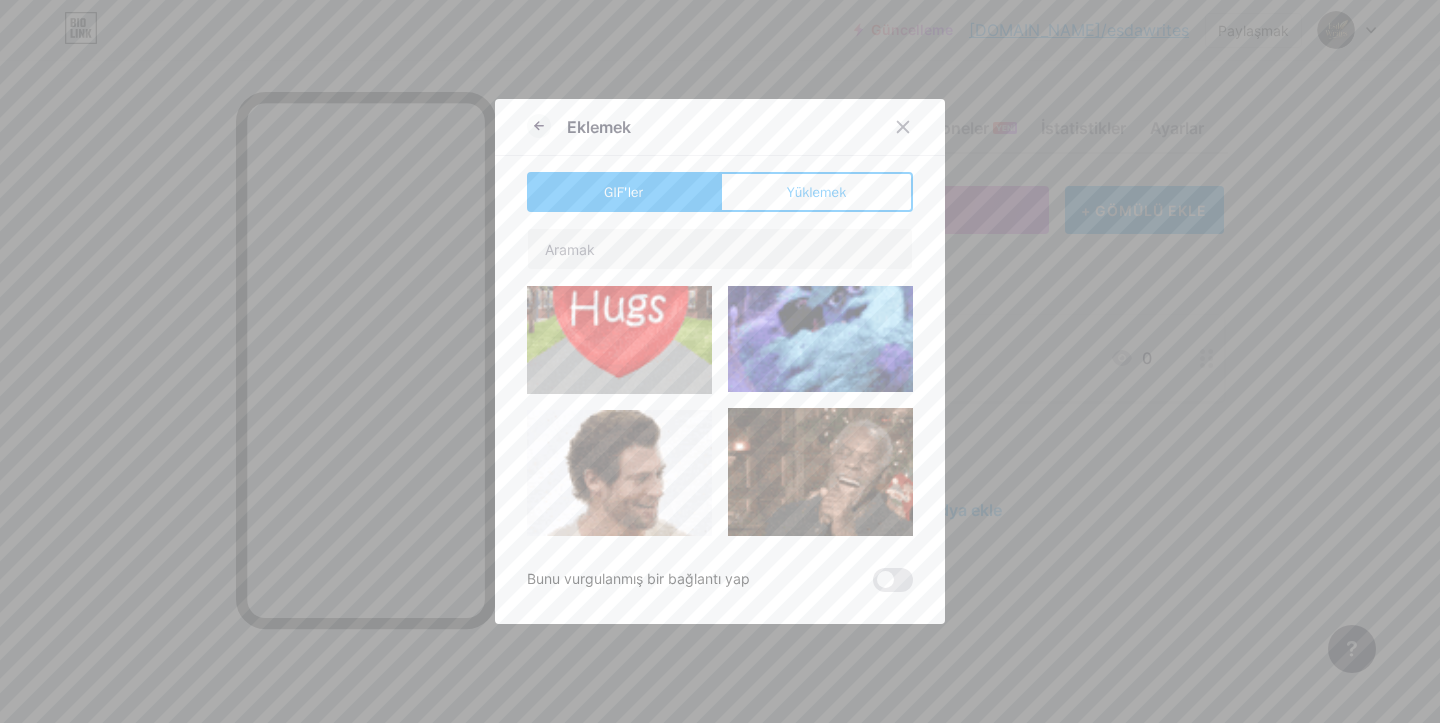 click at bounding box center (720, 382) 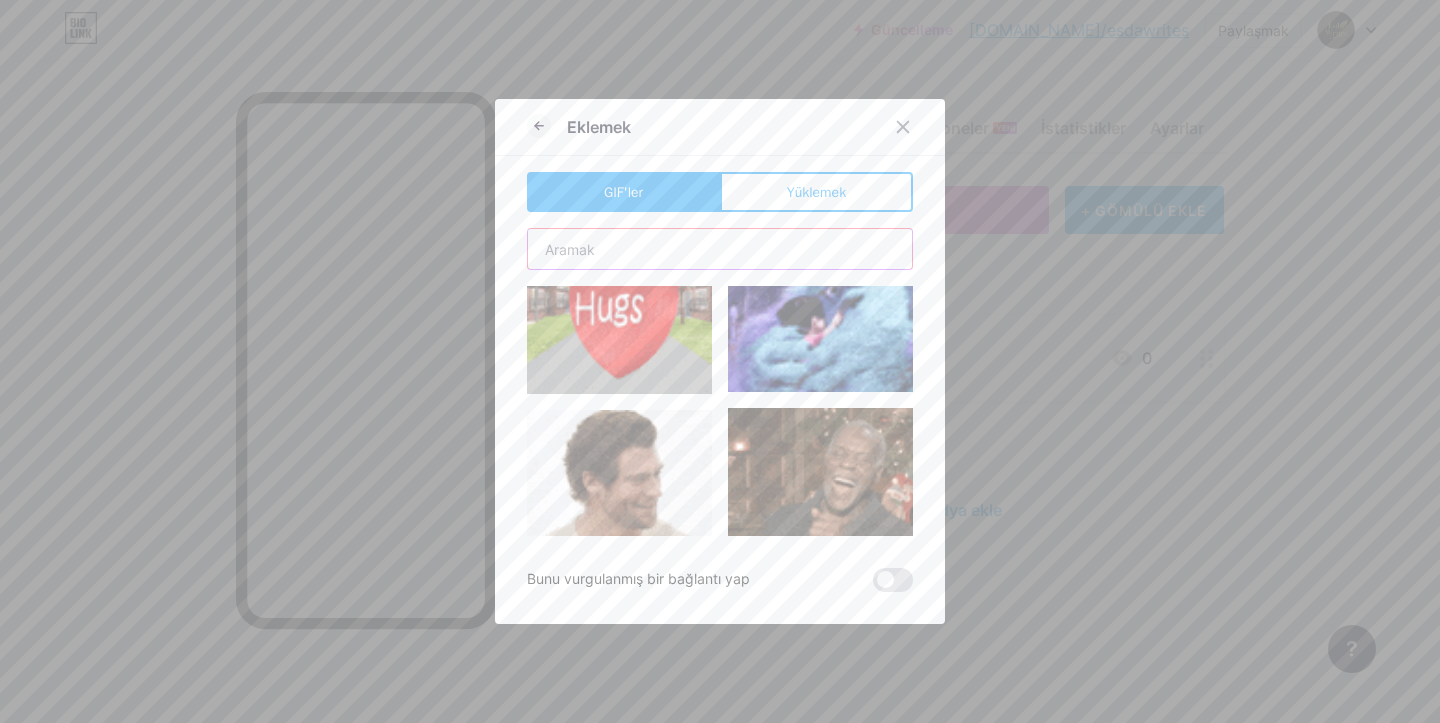 click at bounding box center (720, 249) 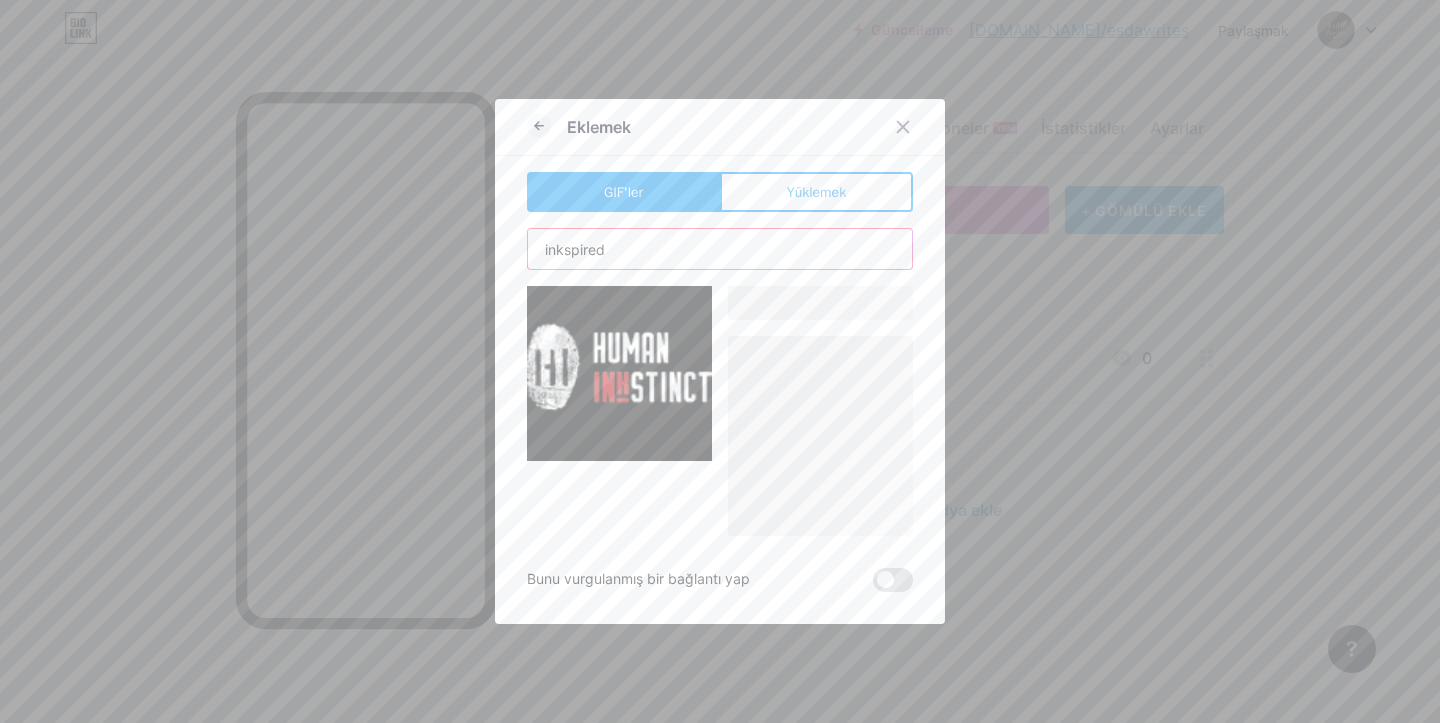 scroll, scrollTop: 458, scrollLeft: 0, axis: vertical 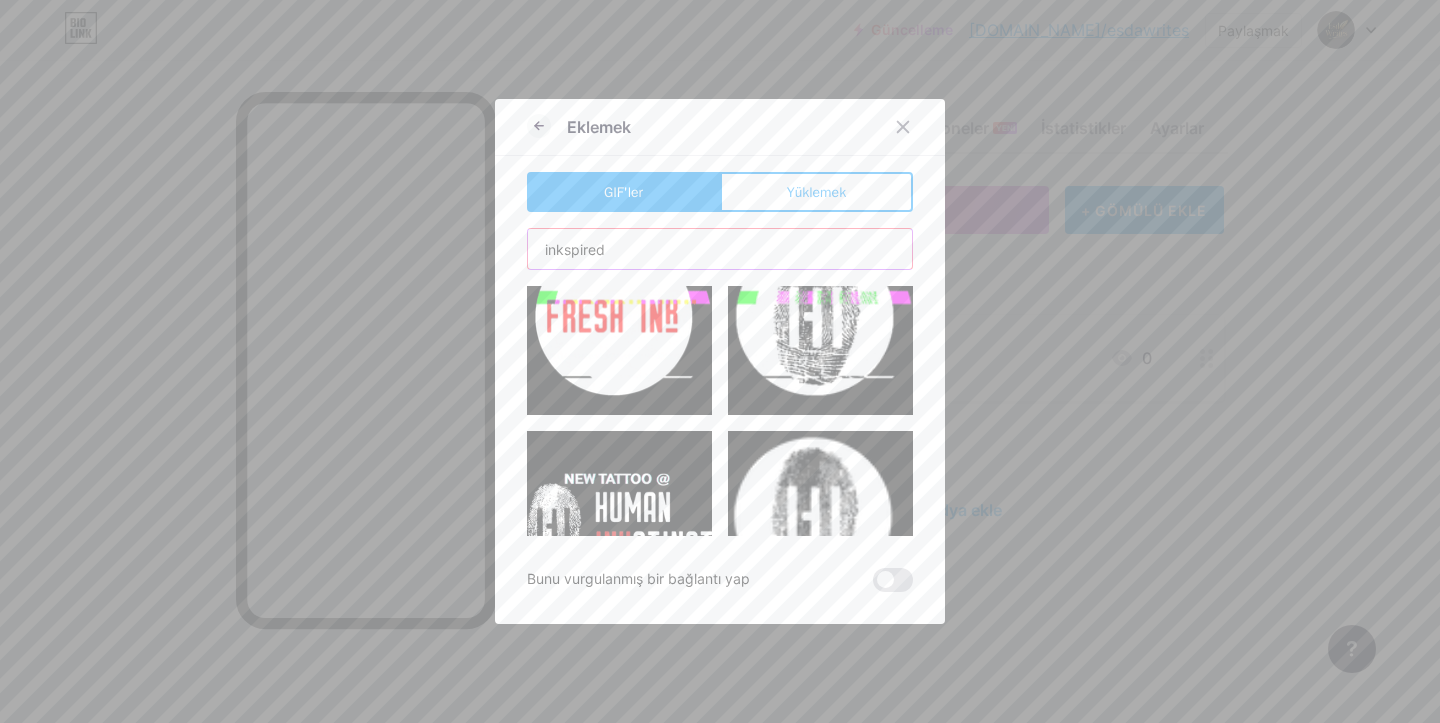type on "inkspired" 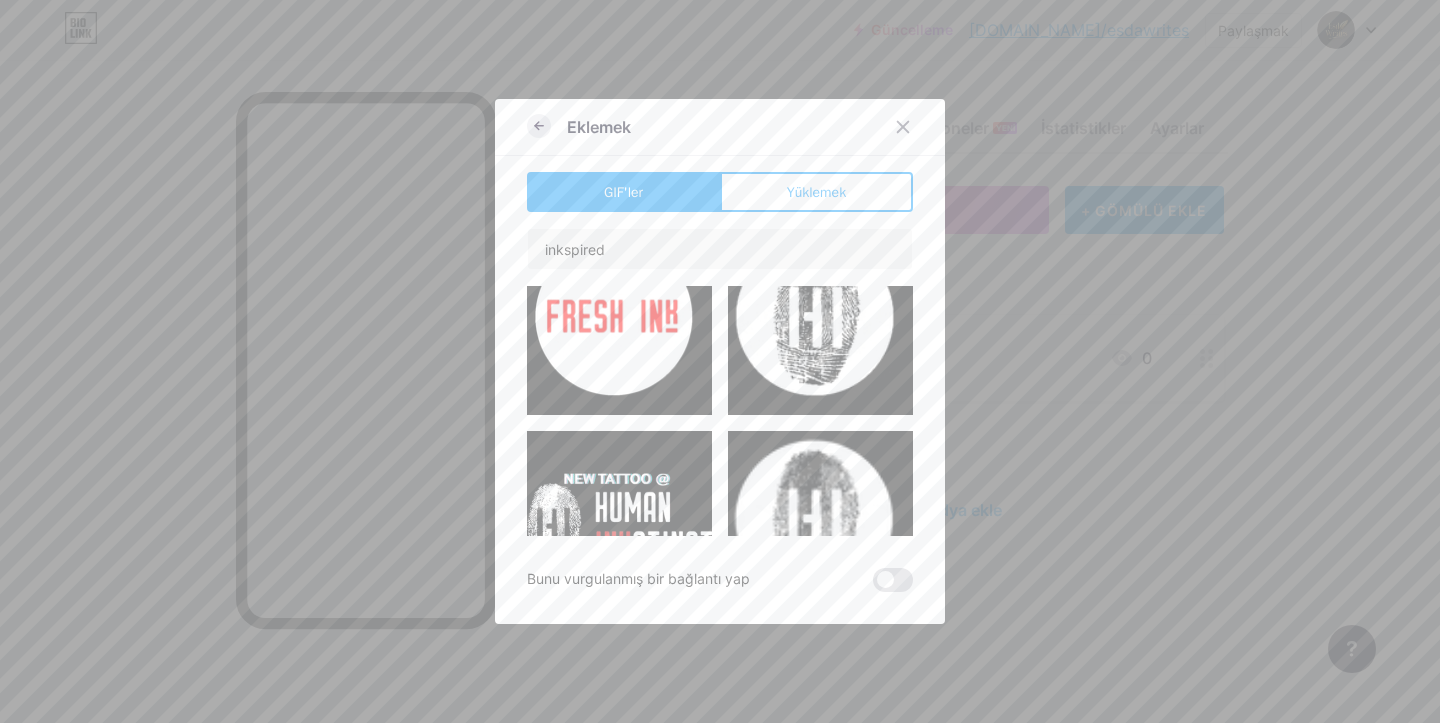 click 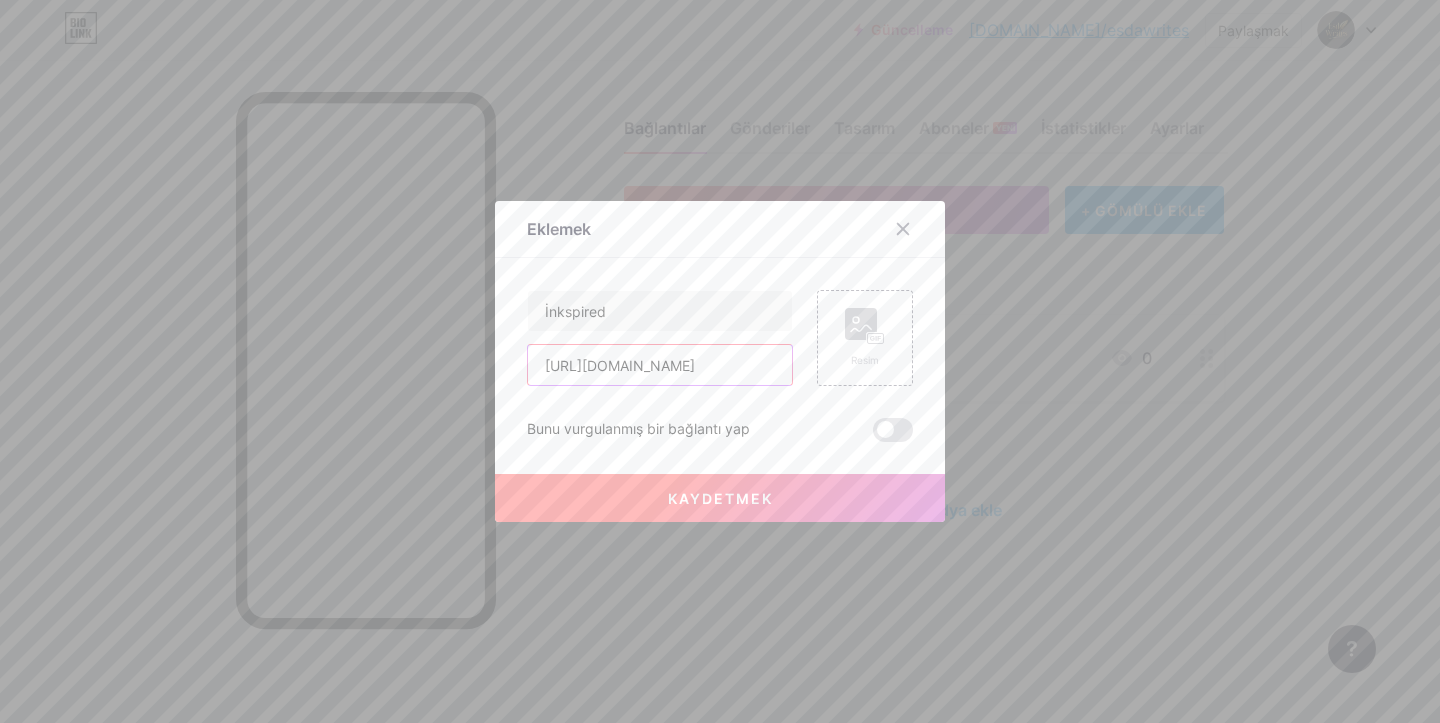click on "[URL][DOMAIN_NAME]" at bounding box center [660, 365] 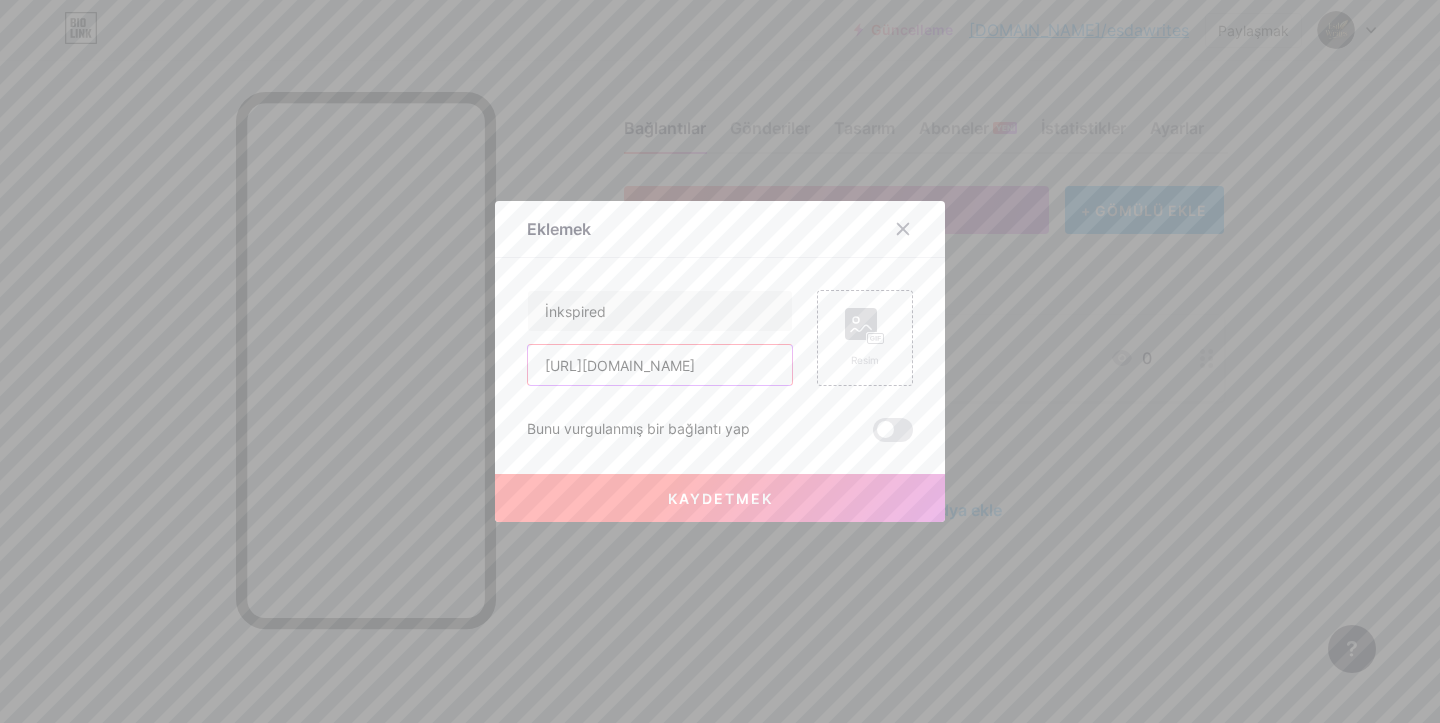 scroll, scrollTop: 0, scrollLeft: 31, axis: horizontal 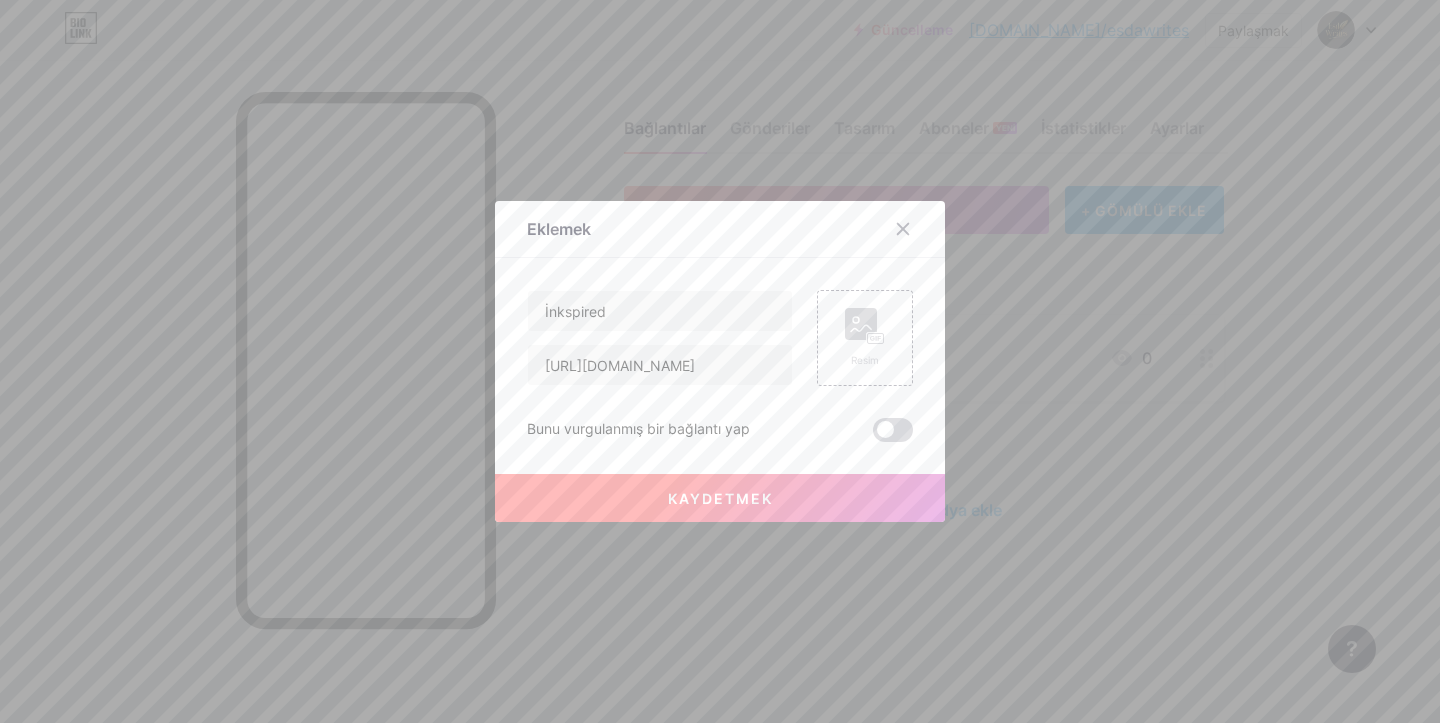 click at bounding box center [893, 430] 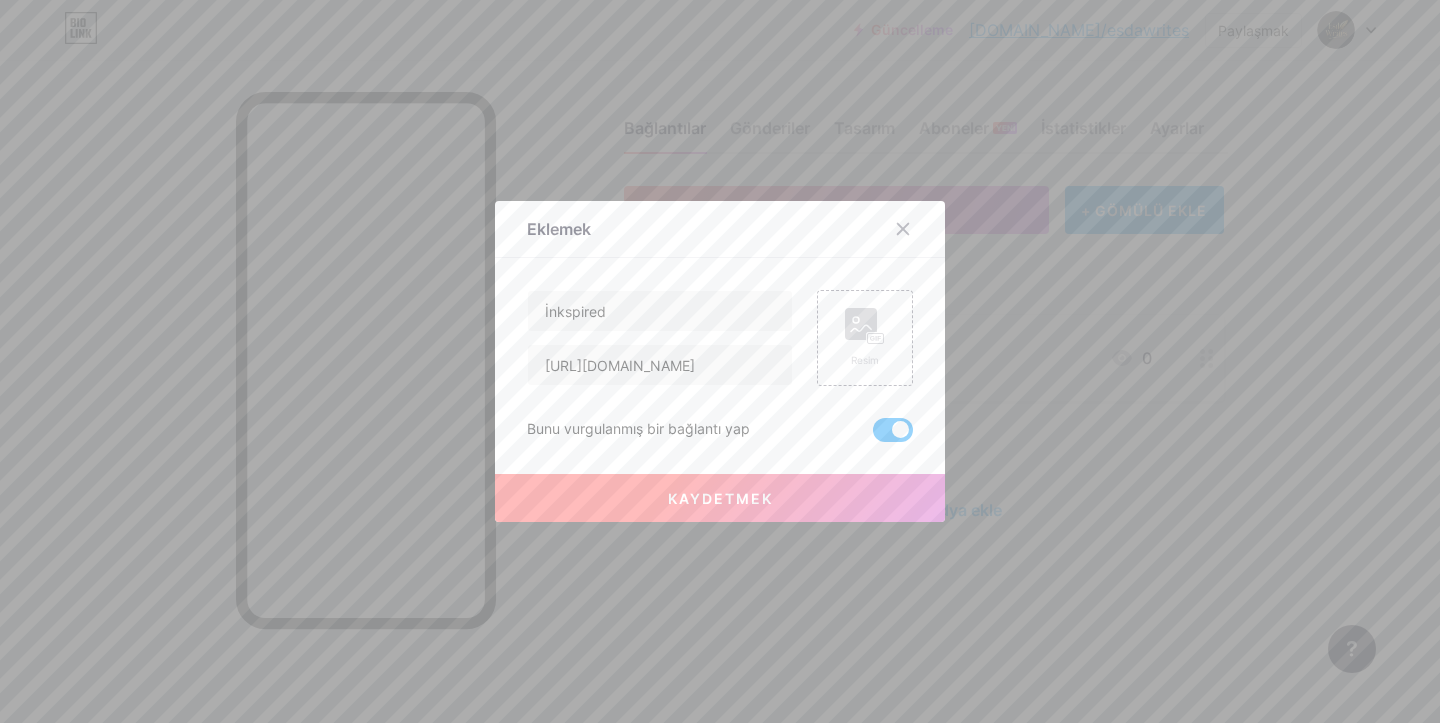 scroll, scrollTop: 0, scrollLeft: 0, axis: both 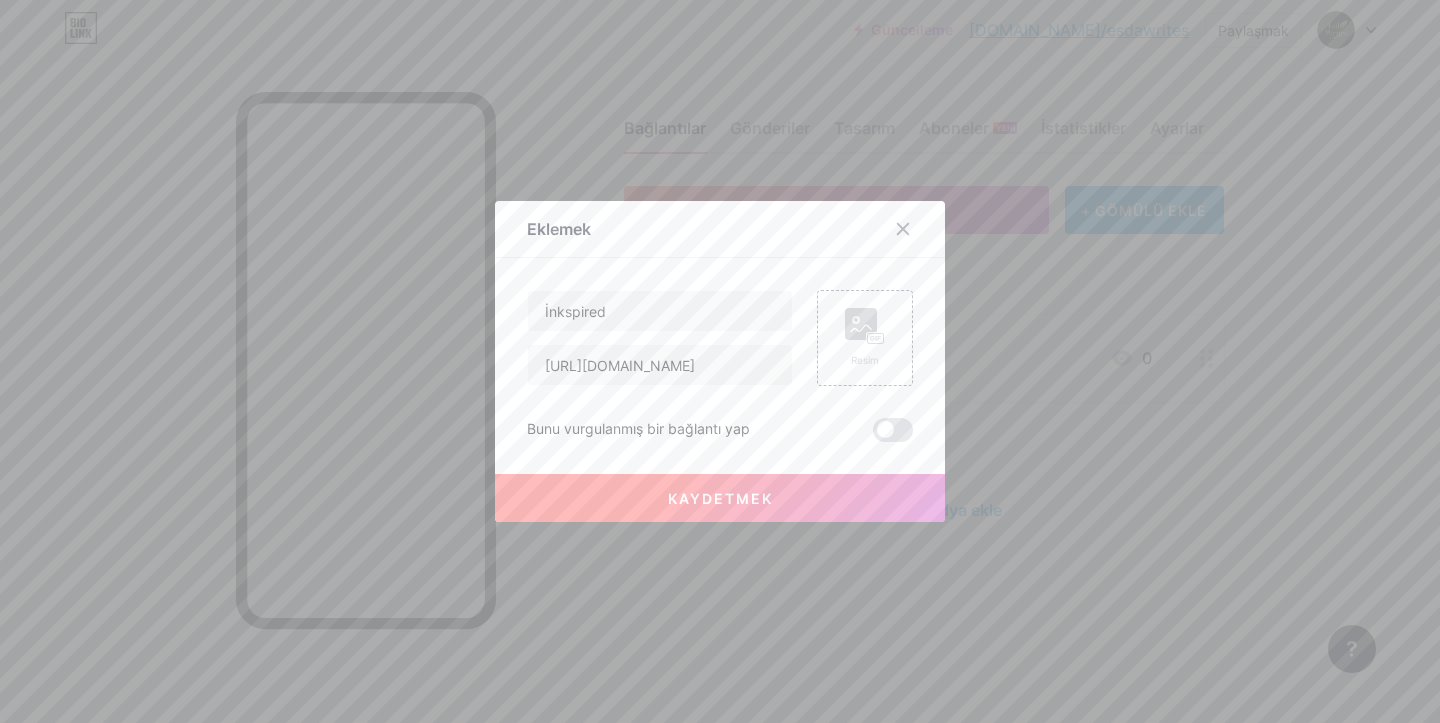 click on "Kaydetmek" at bounding box center (720, 498) 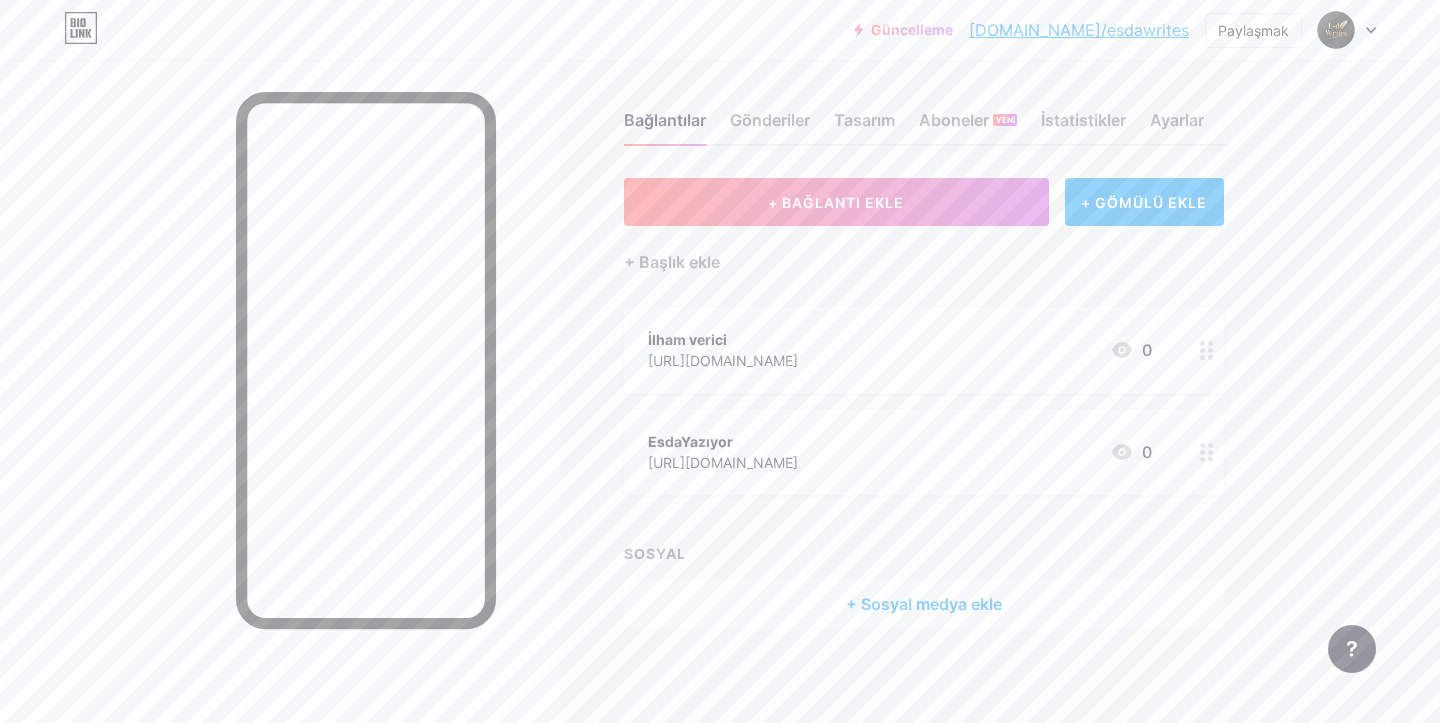 scroll, scrollTop: 12, scrollLeft: 0, axis: vertical 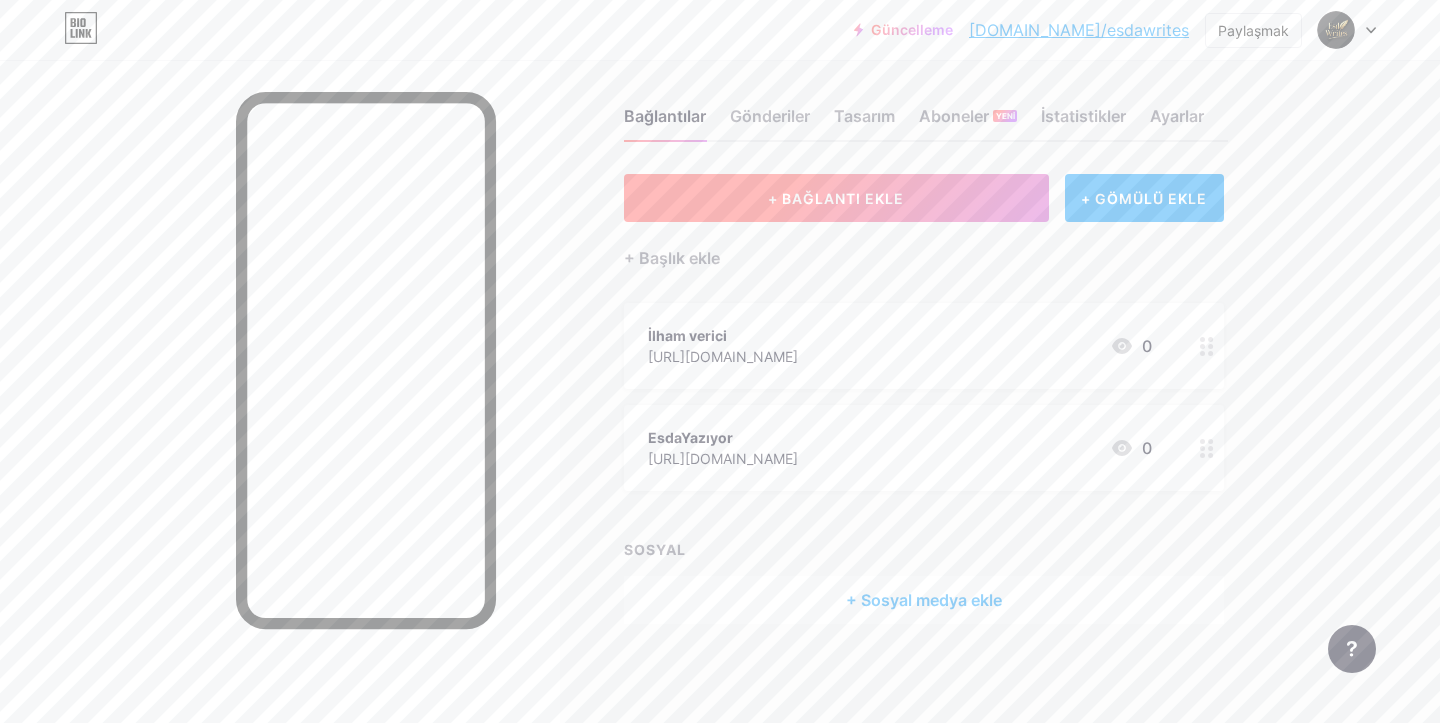 click on "+ BAĞLANTI EKLE" at bounding box center [836, 198] 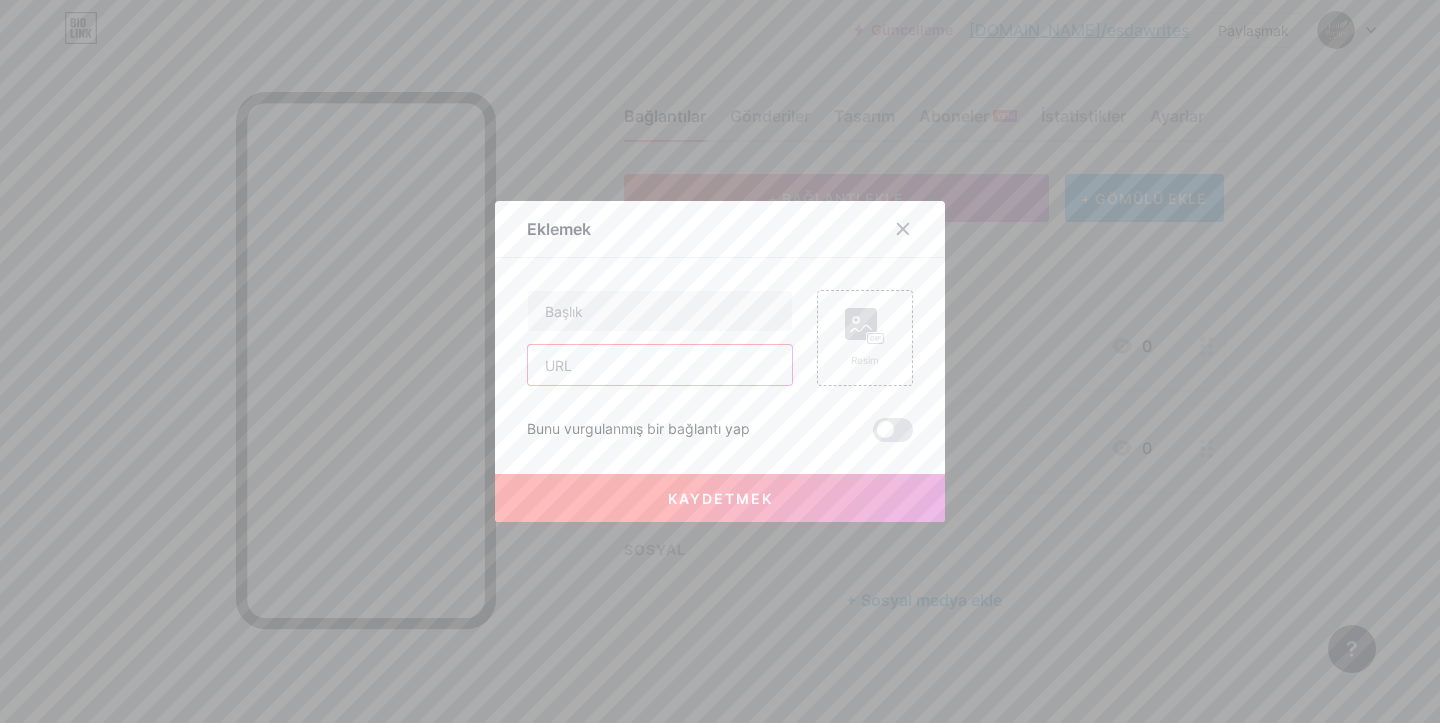 click at bounding box center (660, 365) 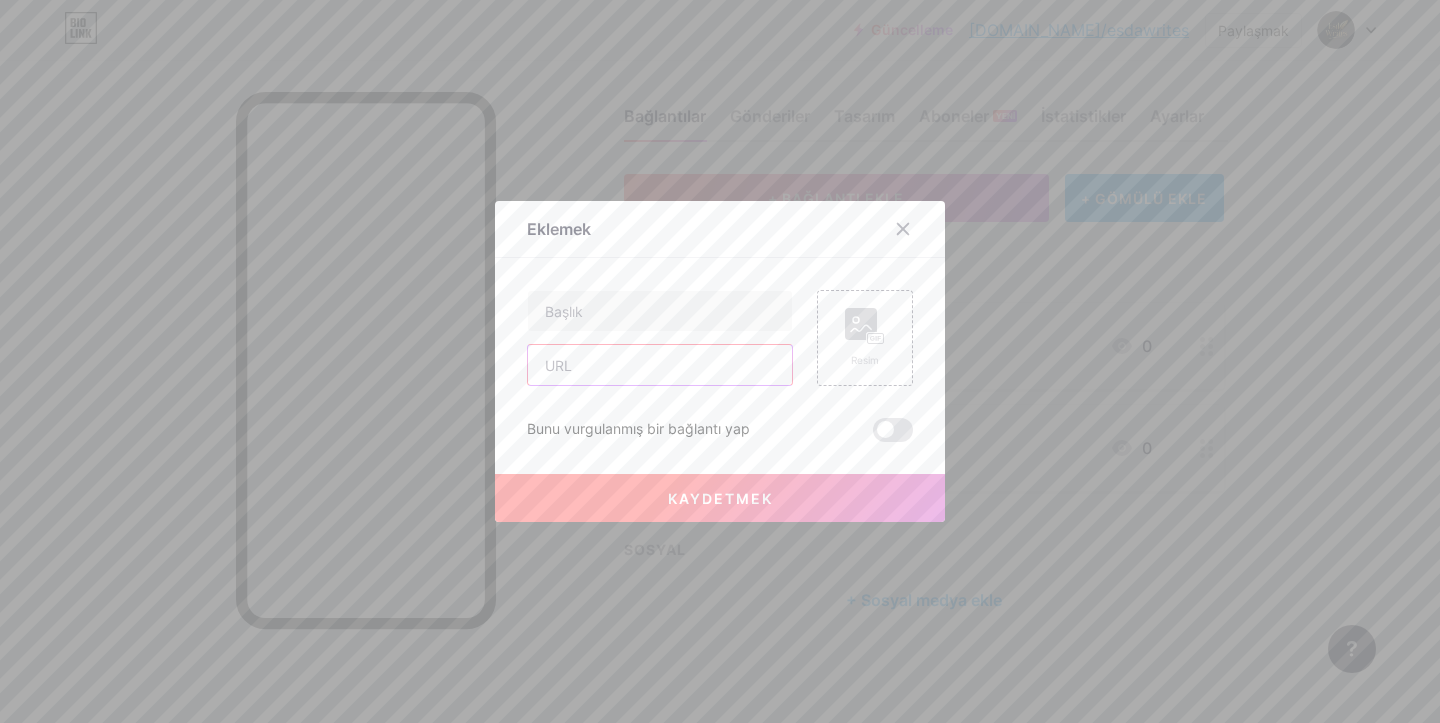 paste on "[URL][DOMAIN_NAME]" 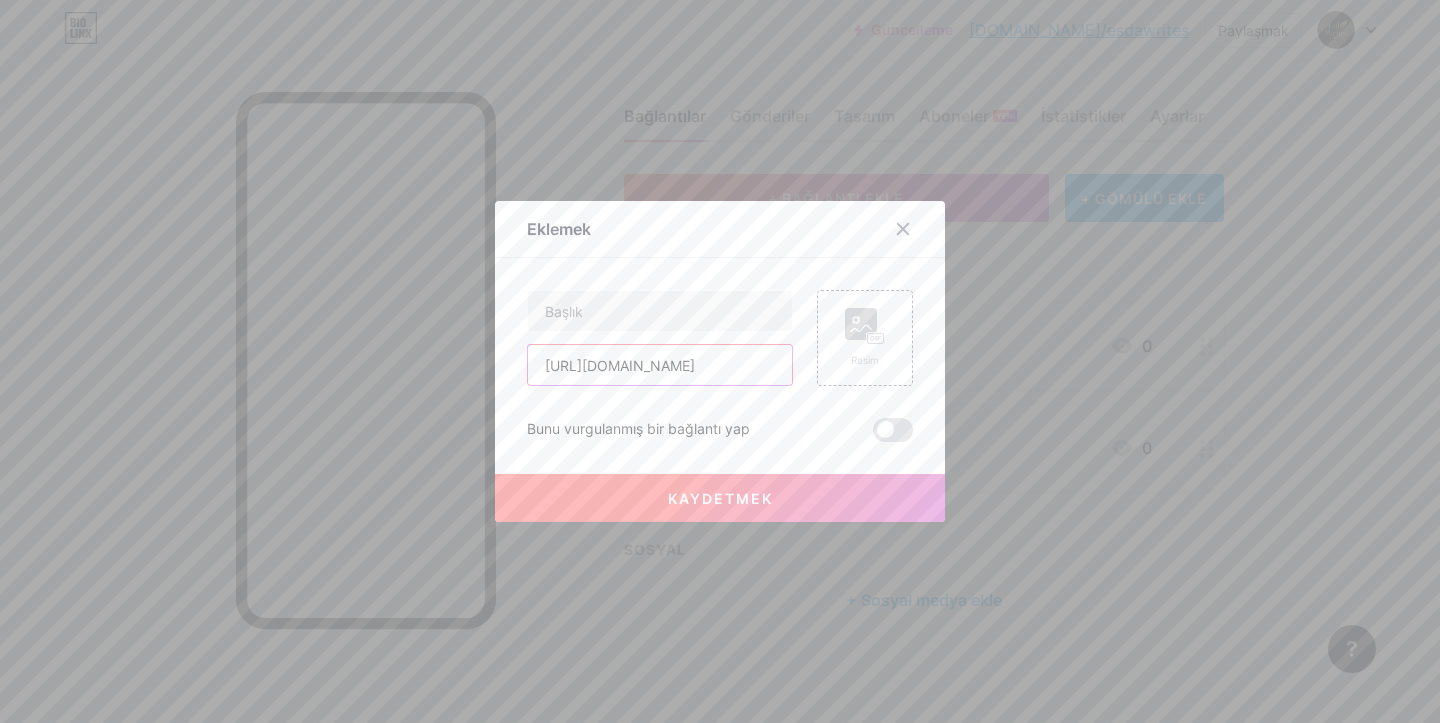 scroll, scrollTop: 0, scrollLeft: 42, axis: horizontal 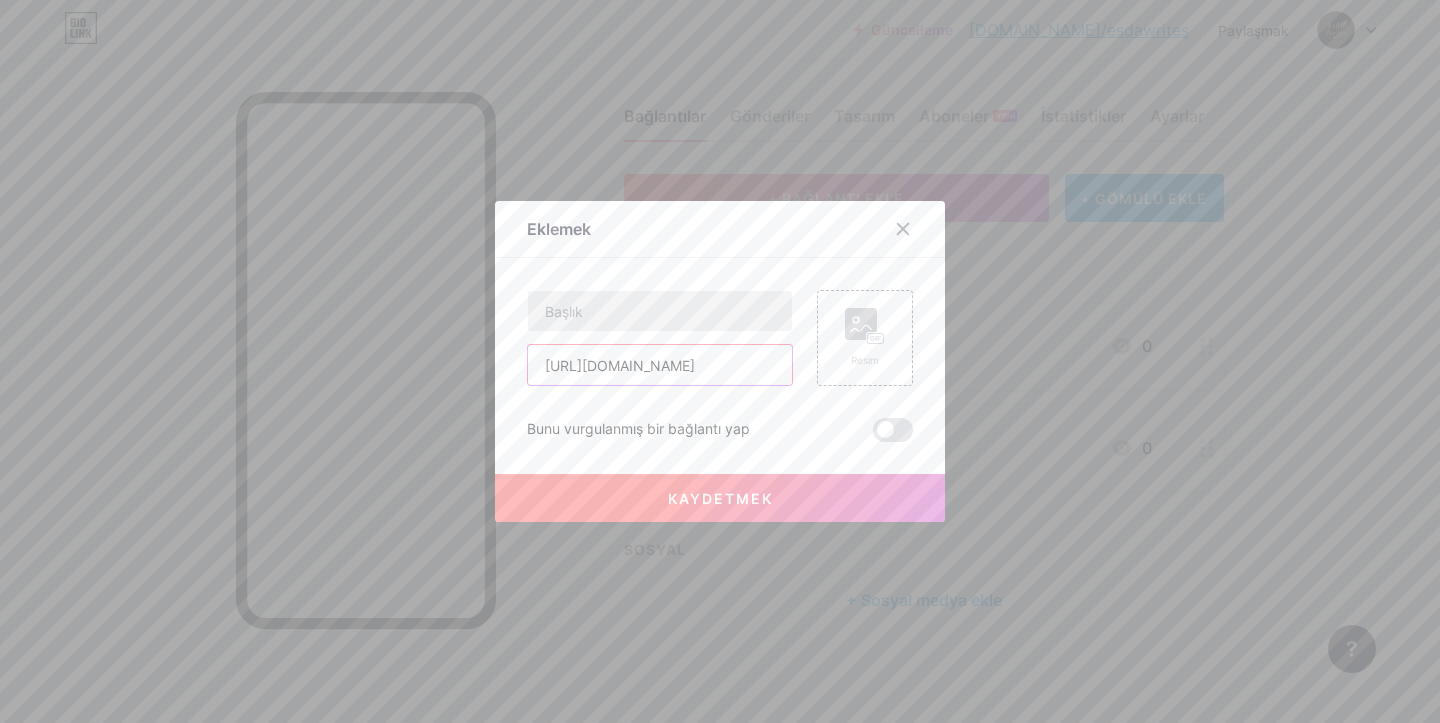 type on "[URL][DOMAIN_NAME]" 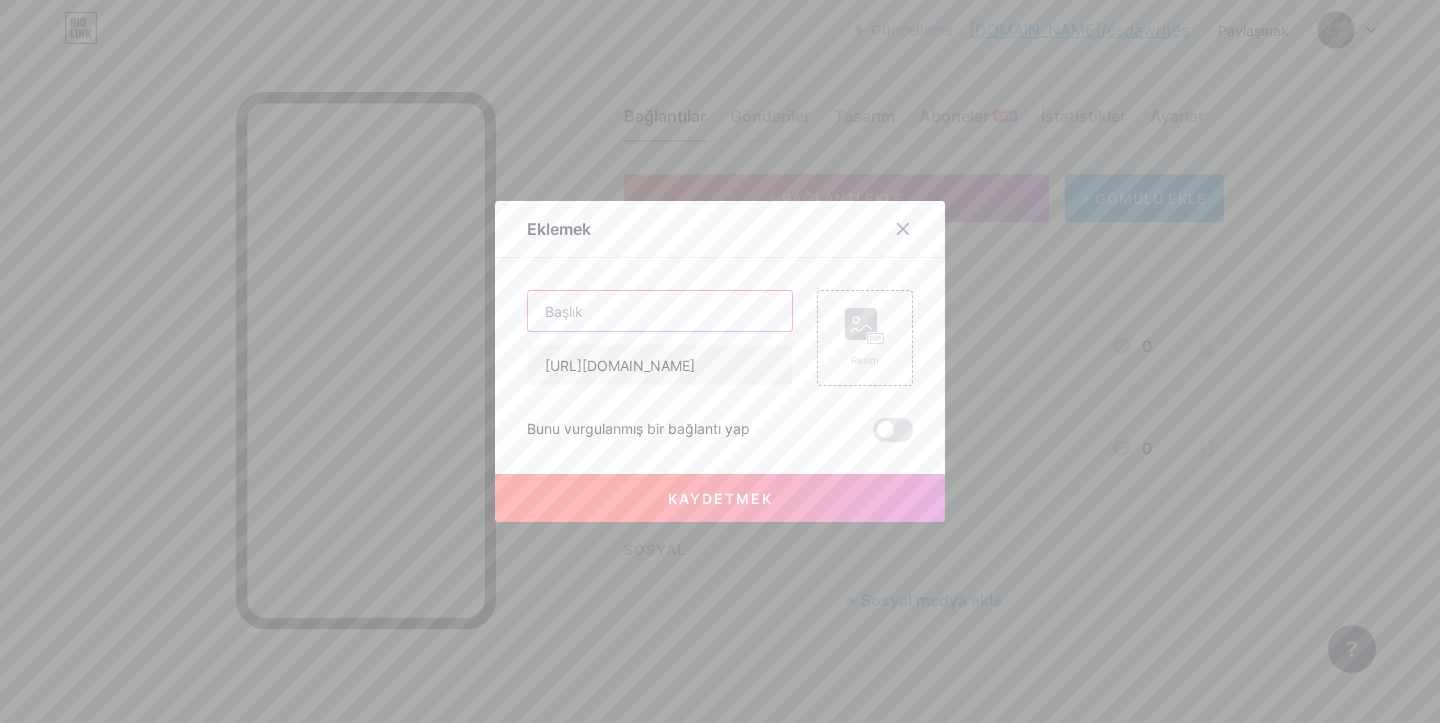 click at bounding box center [660, 311] 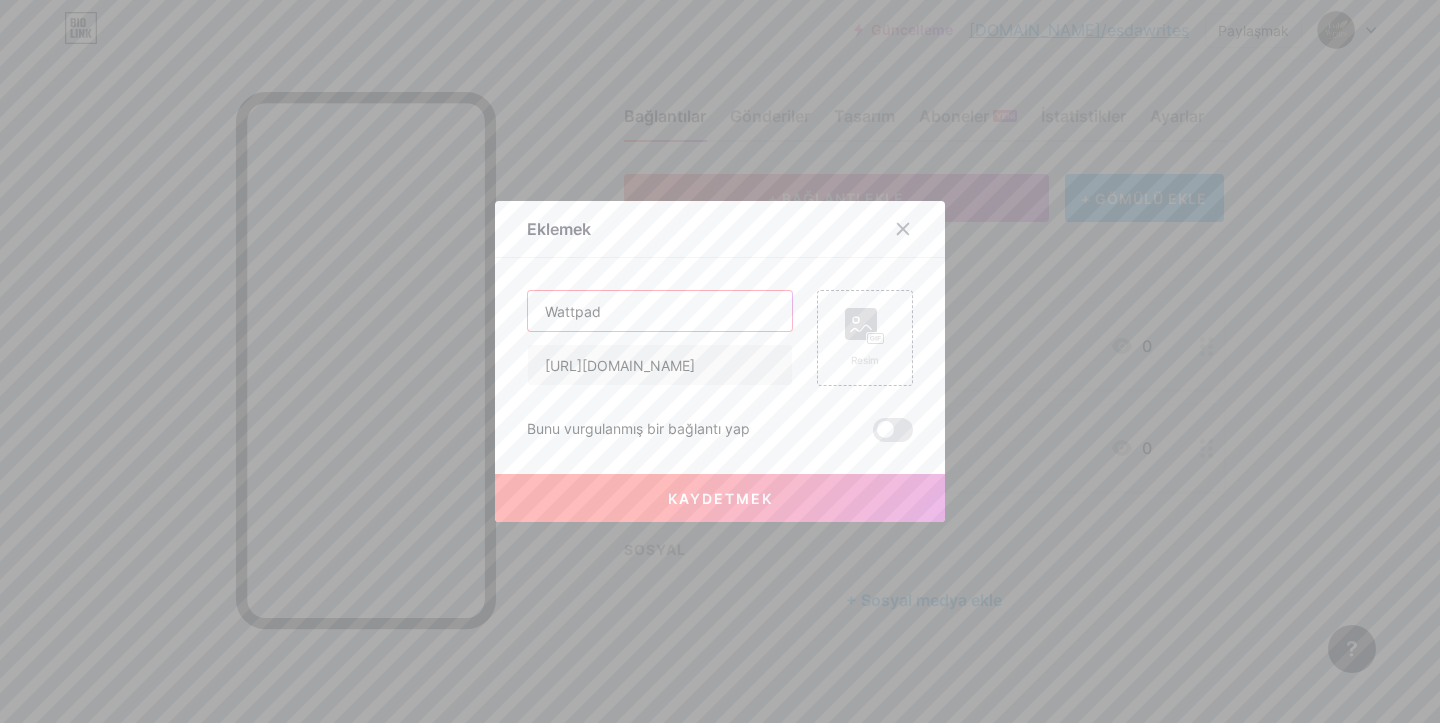 type on "Wattpad" 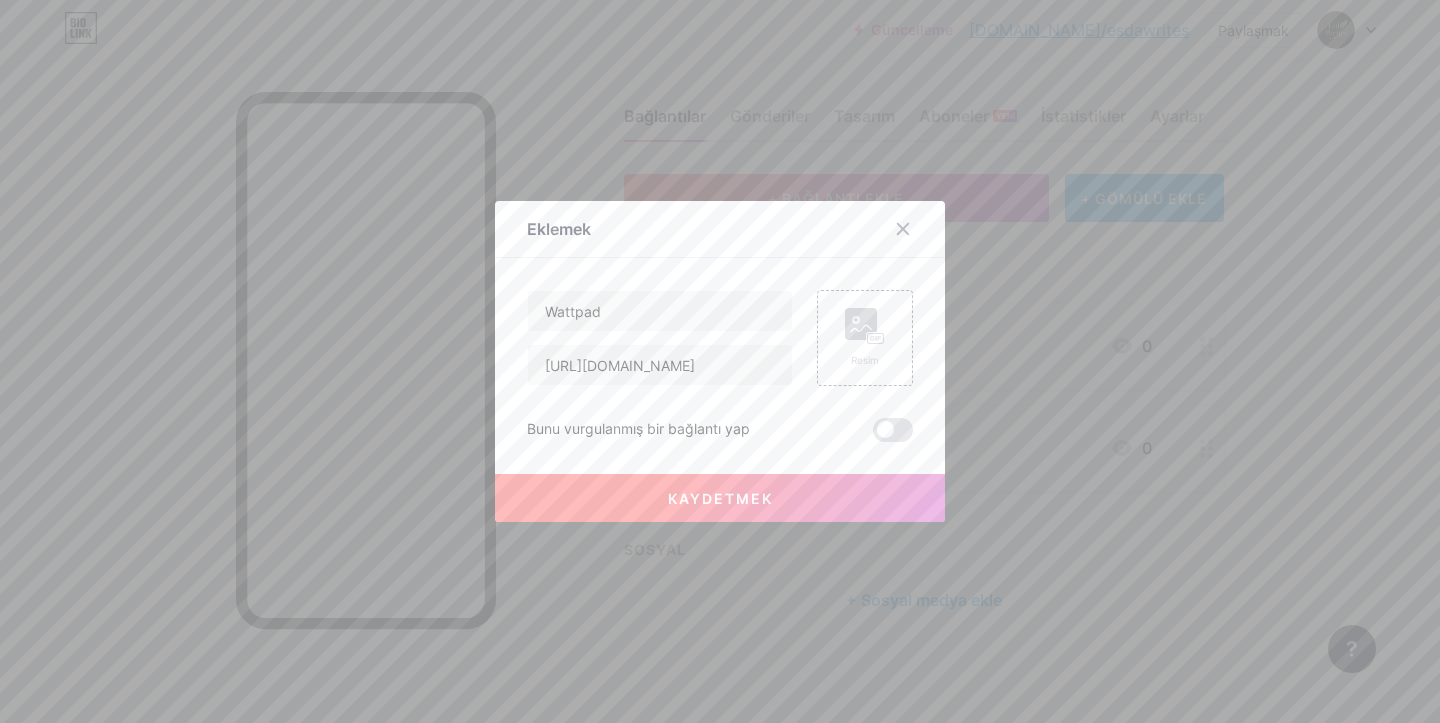 click on "Kaydetmek" at bounding box center [720, 498] 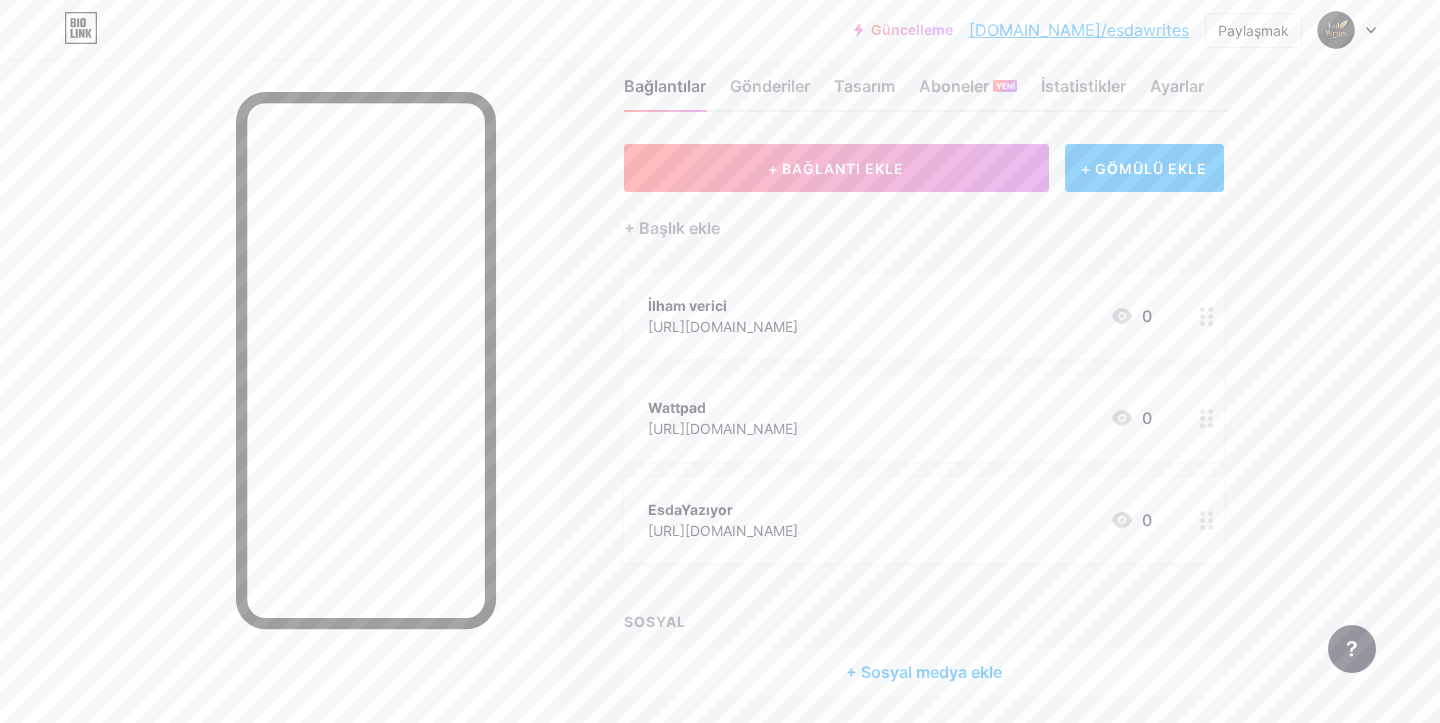 scroll, scrollTop: 0, scrollLeft: 0, axis: both 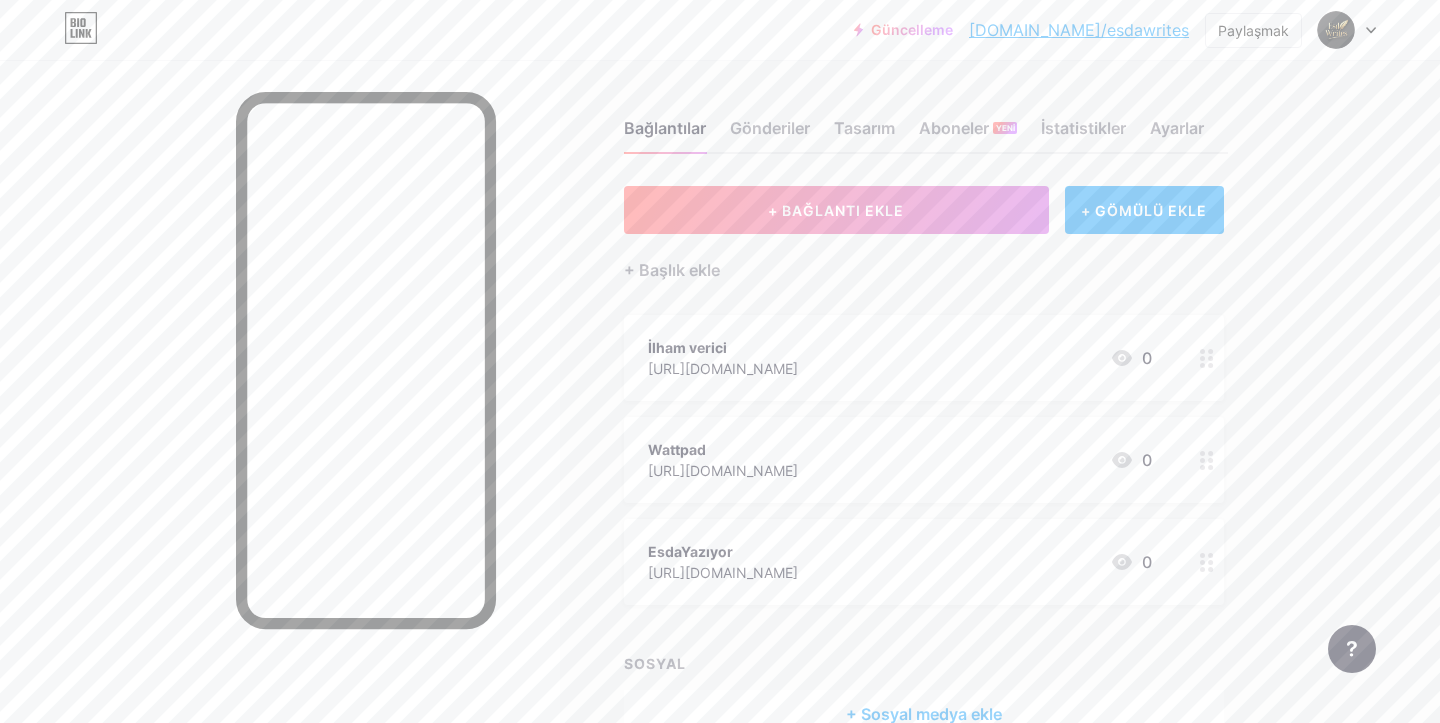 click on "[DOMAIN_NAME]/esdawrites" at bounding box center (1079, 30) 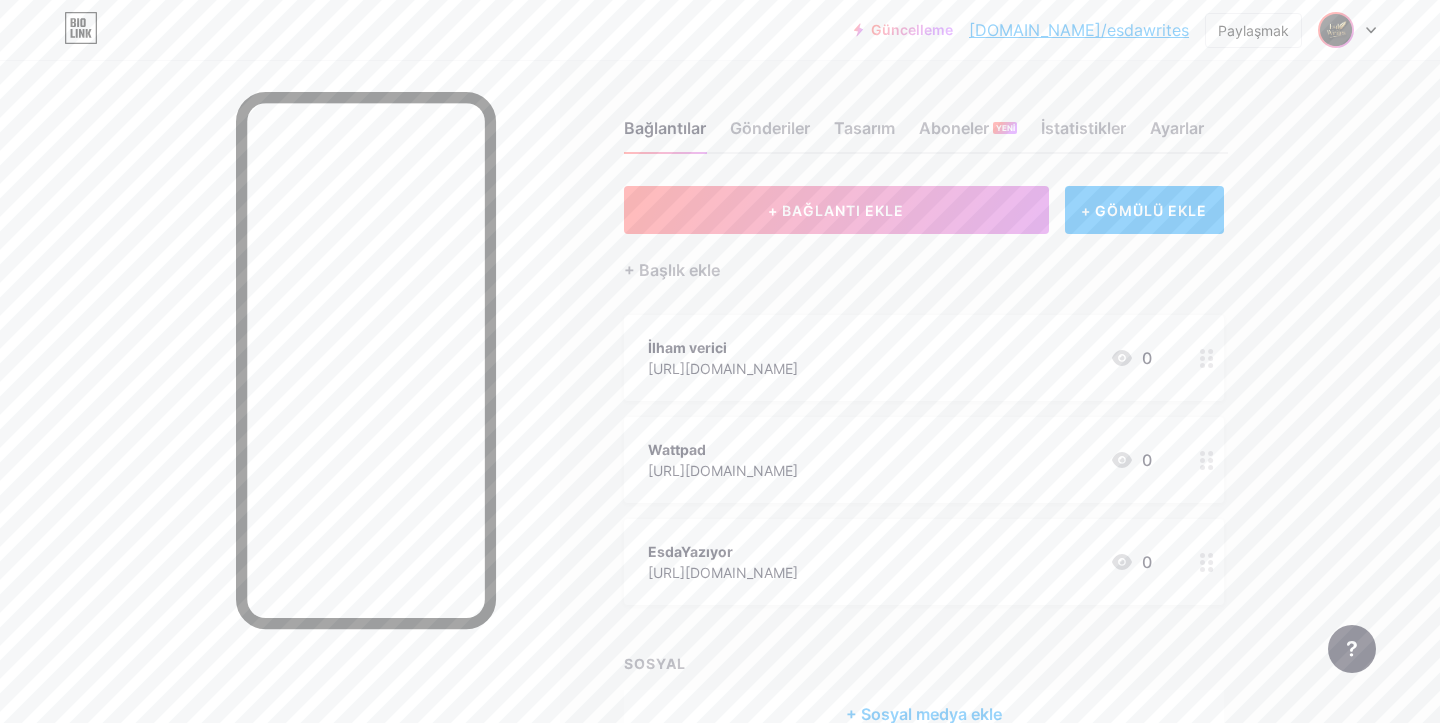 click at bounding box center (1336, 30) 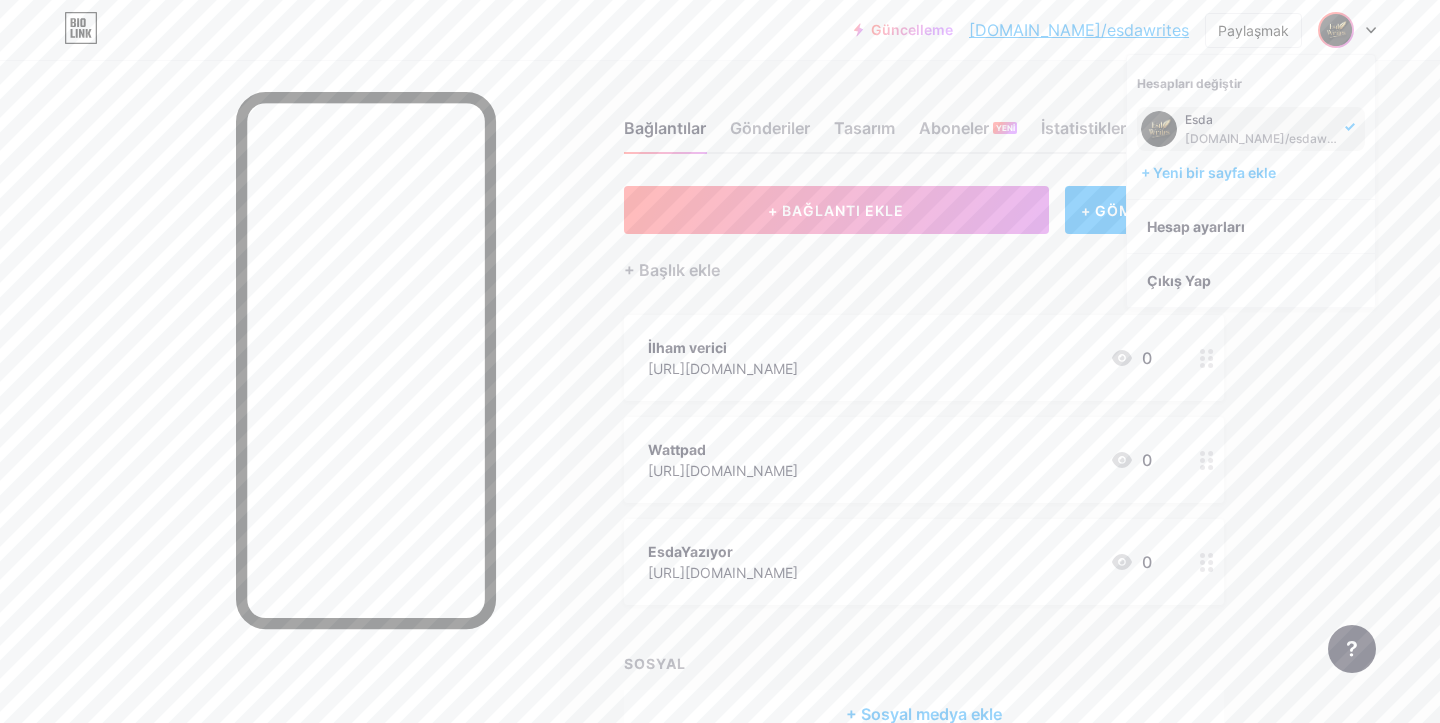 click on "[DOMAIN_NAME]/esdawrites" at bounding box center [1268, 138] 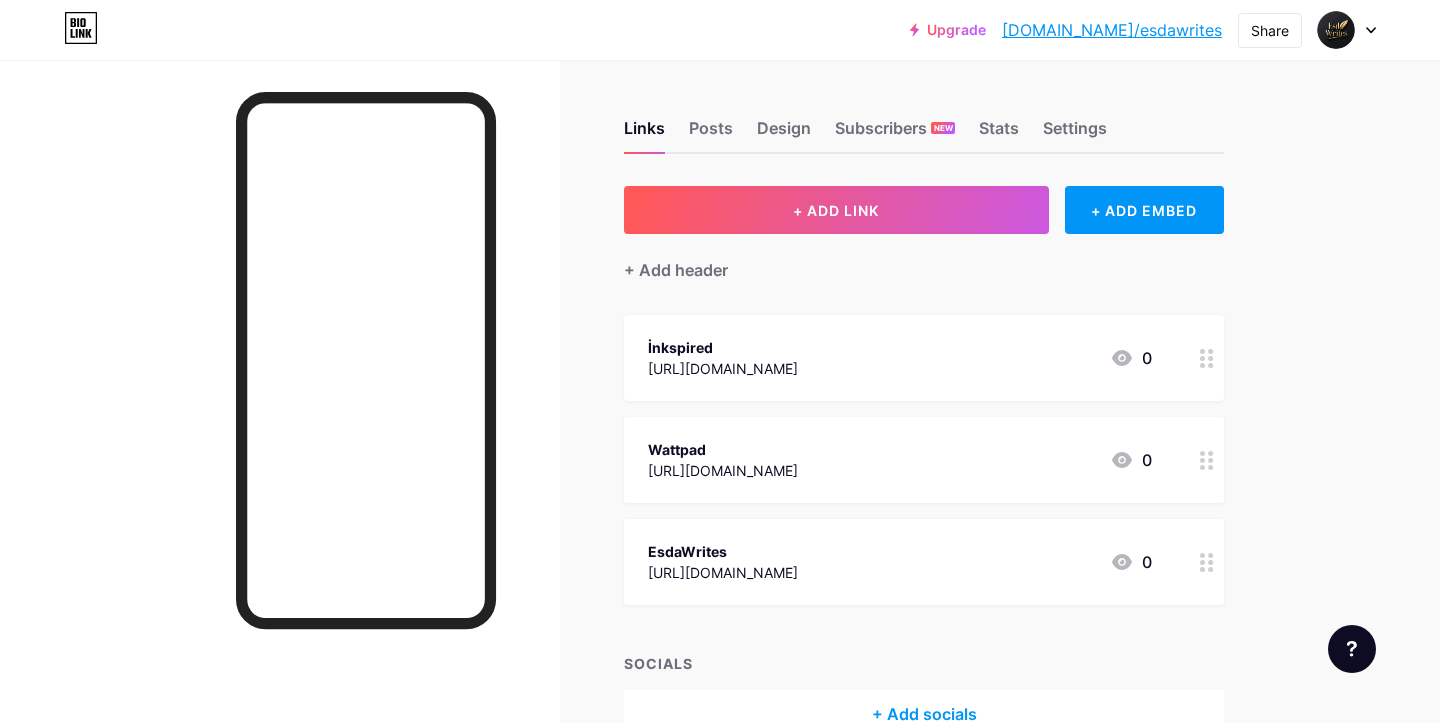 scroll, scrollTop: 0, scrollLeft: 0, axis: both 